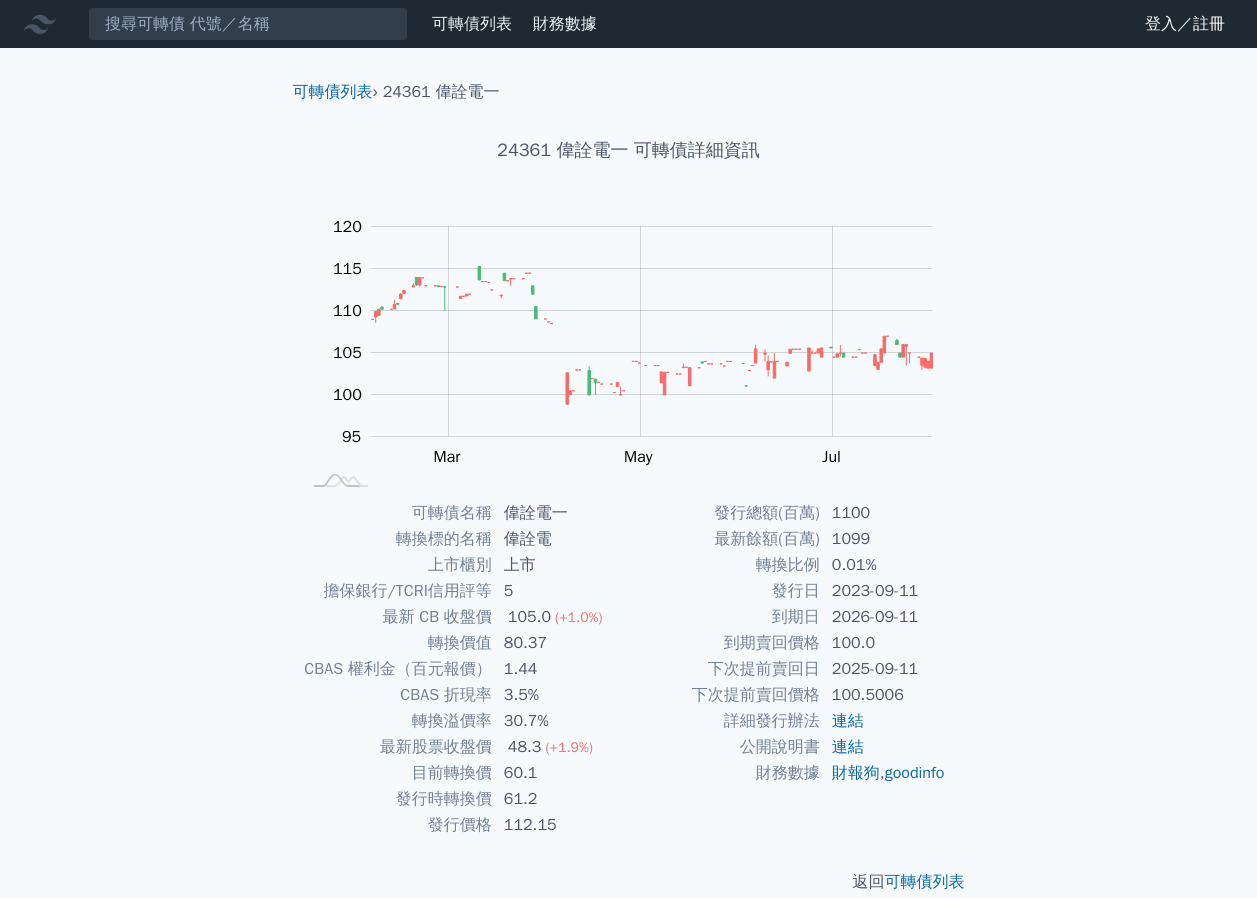 scroll, scrollTop: 0, scrollLeft: 0, axis: both 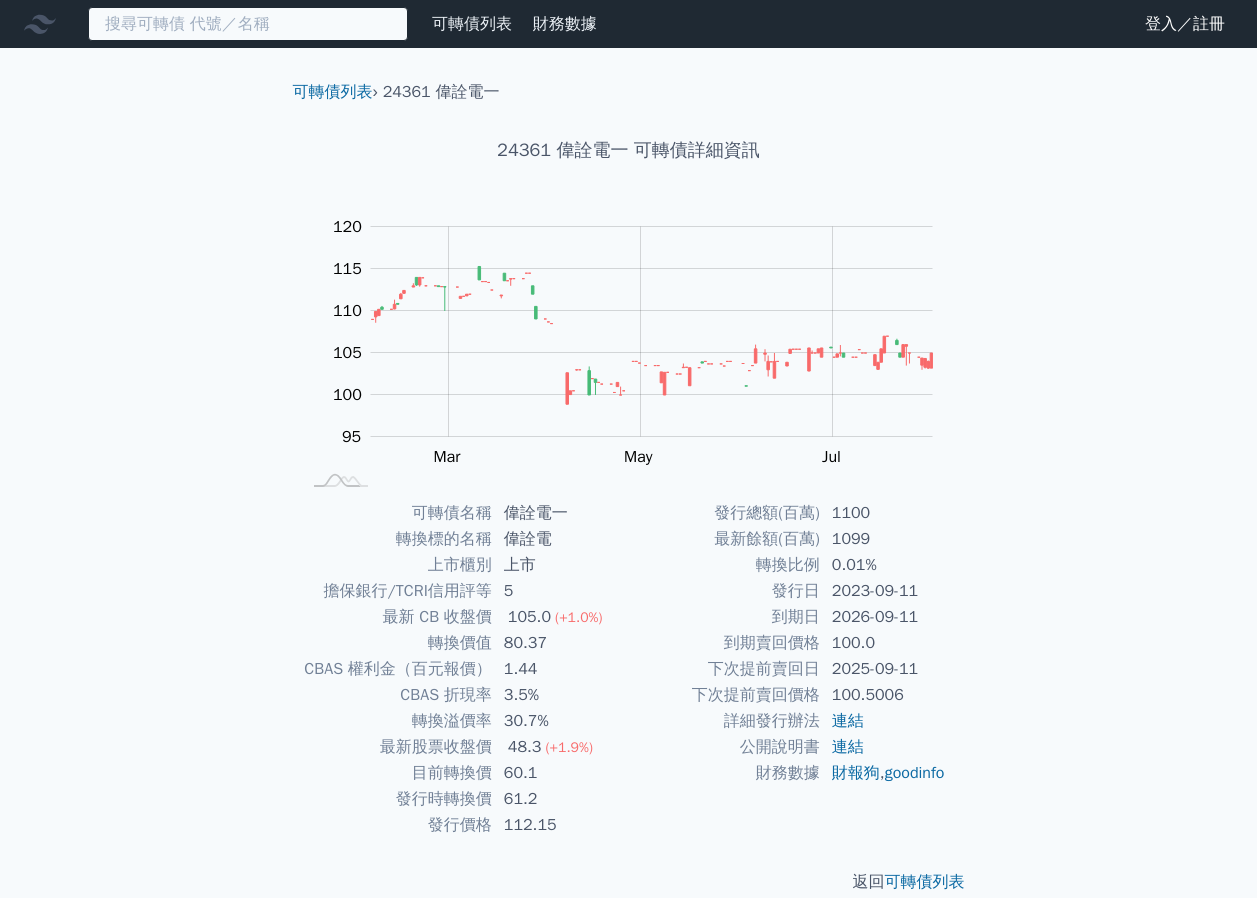drag, startPoint x: 293, startPoint y: 32, endPoint x: 319, endPoint y: 31, distance: 26.019224 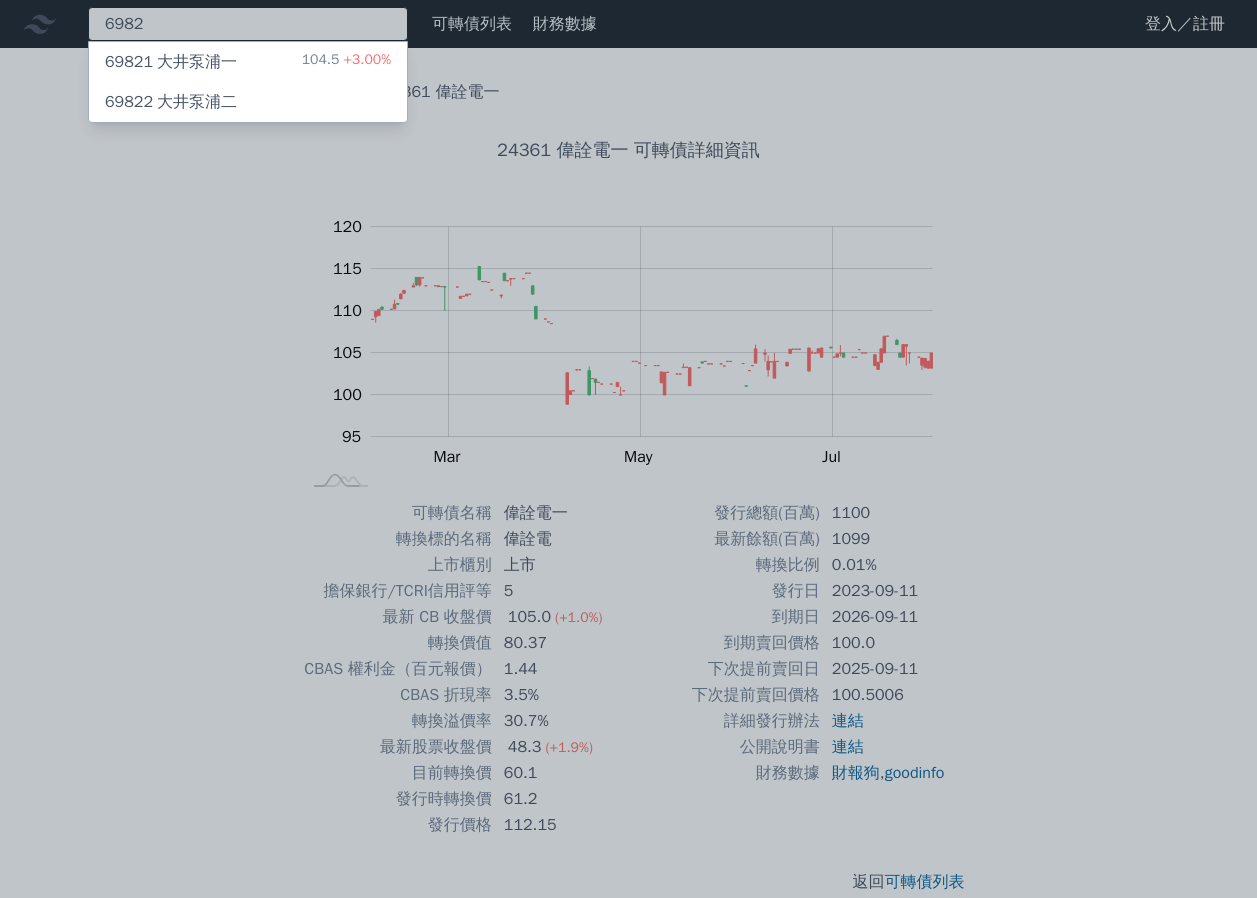 type on "6982" 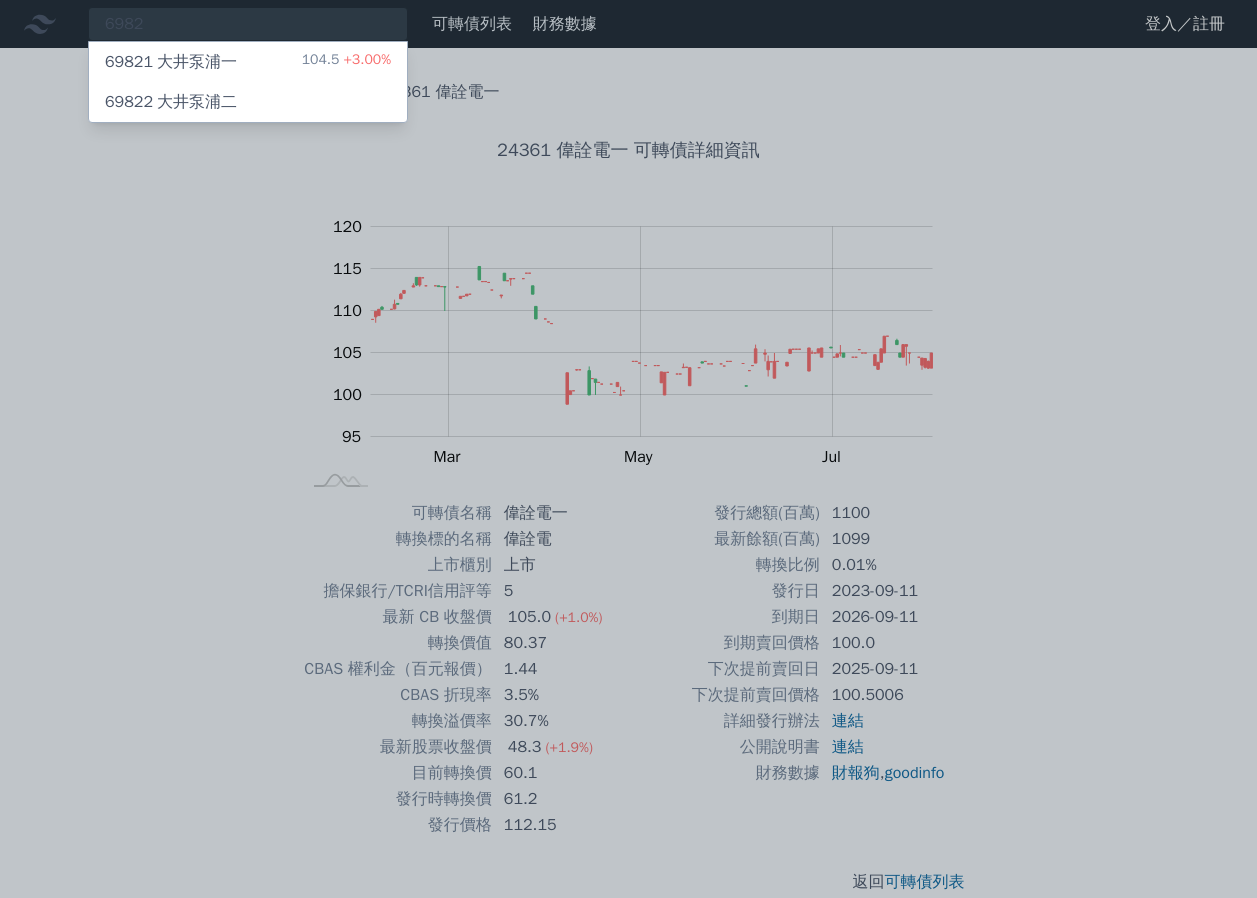 click on "69821 大井泵浦一
104.5 +3.00%" at bounding box center (248, 62) 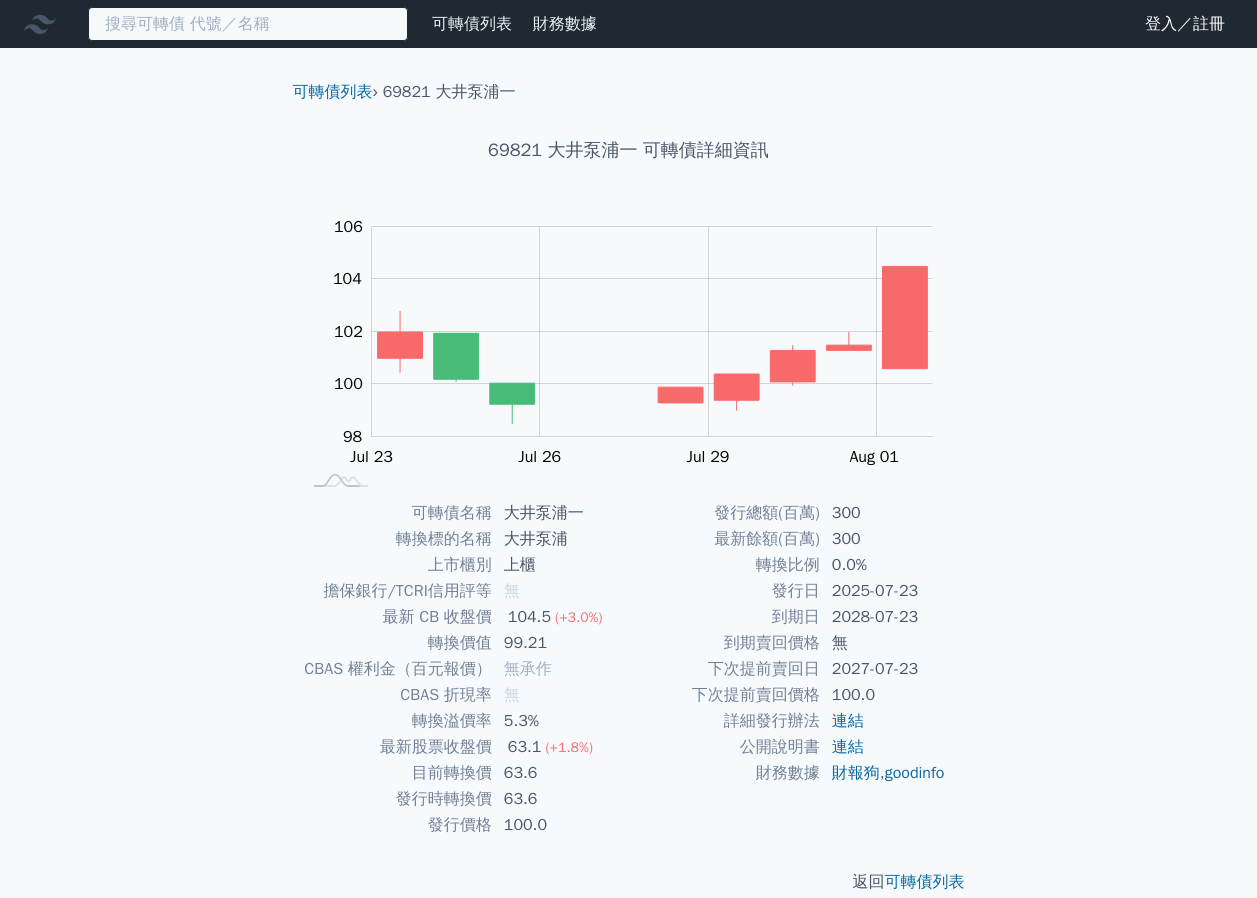 click at bounding box center (248, 24) 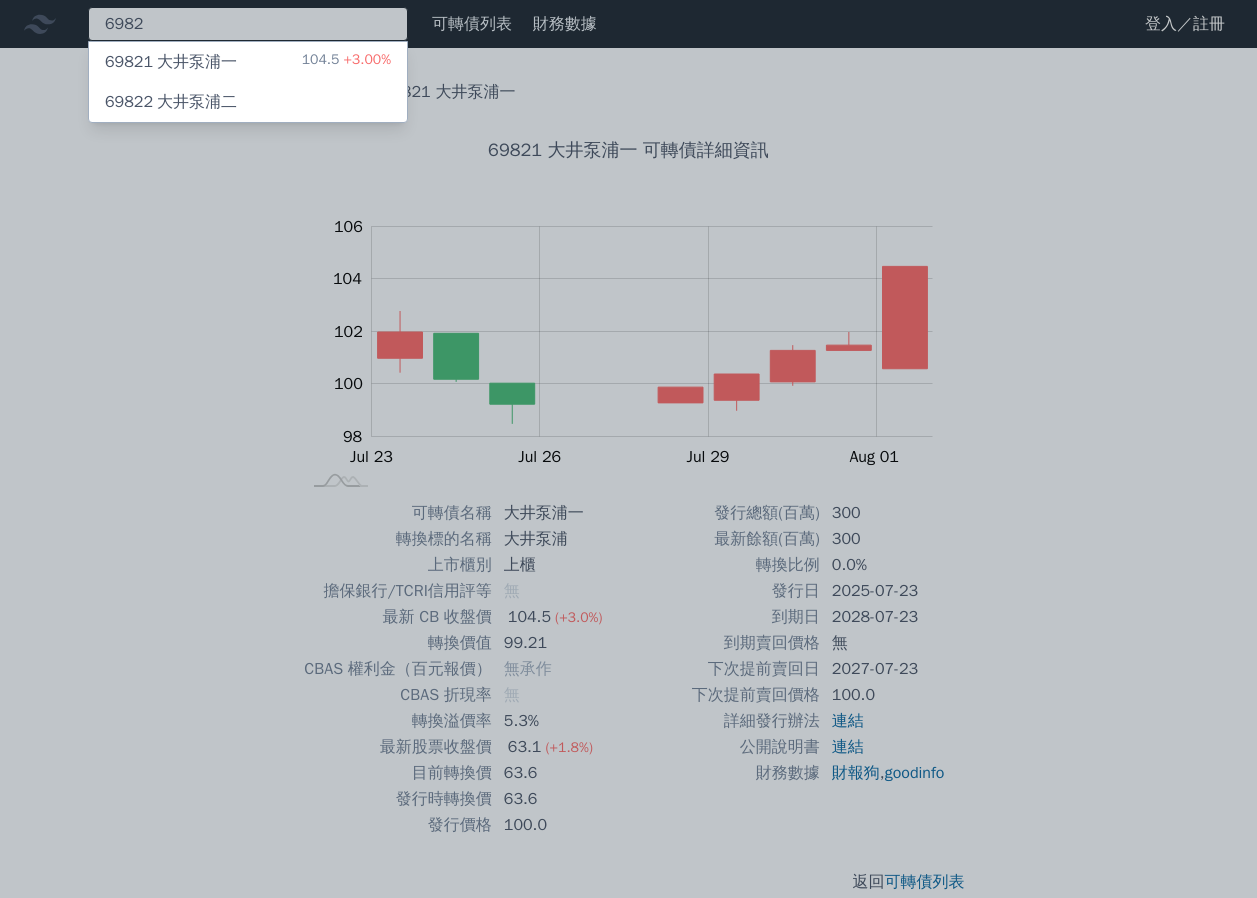 type on "6982" 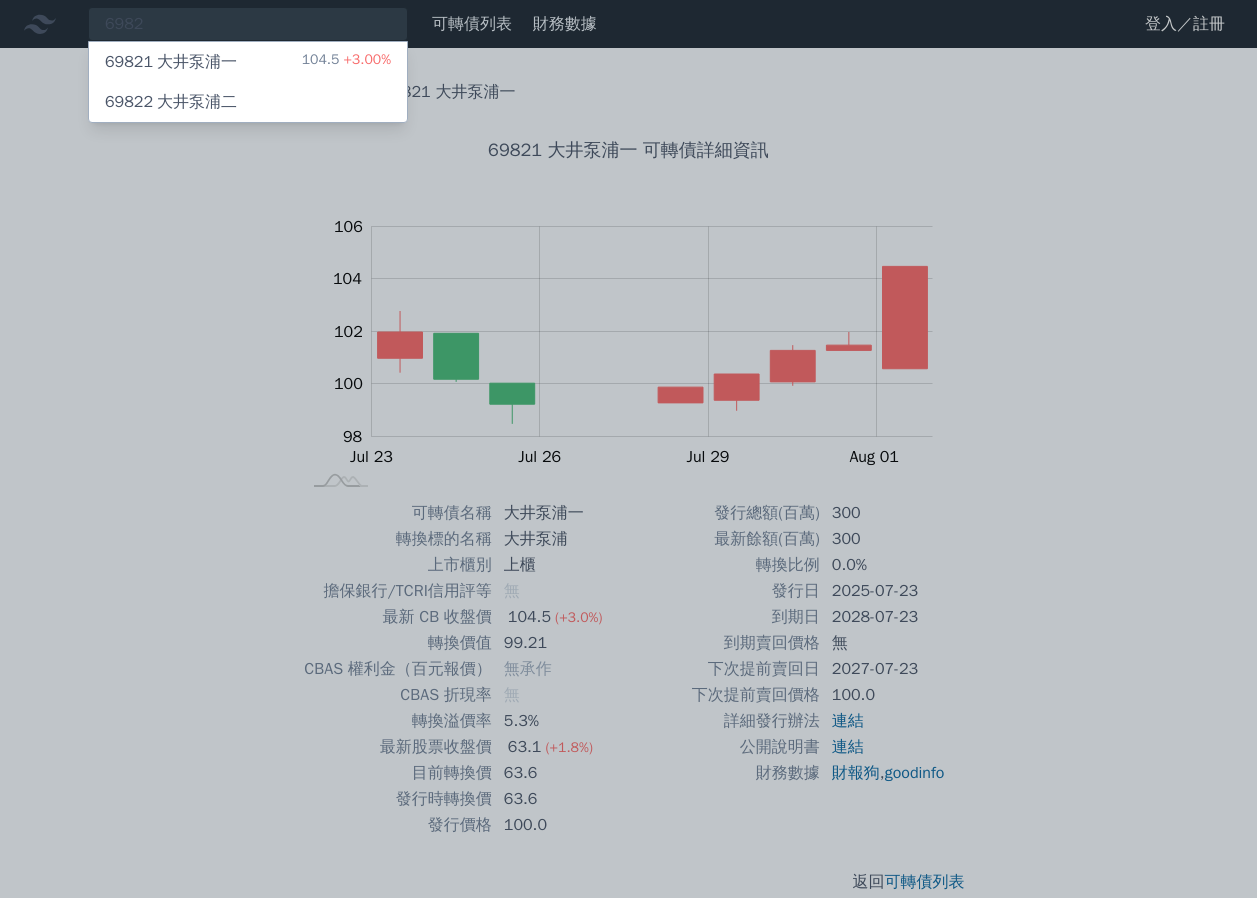 click on "69822 大井泵浦二" at bounding box center [248, 102] 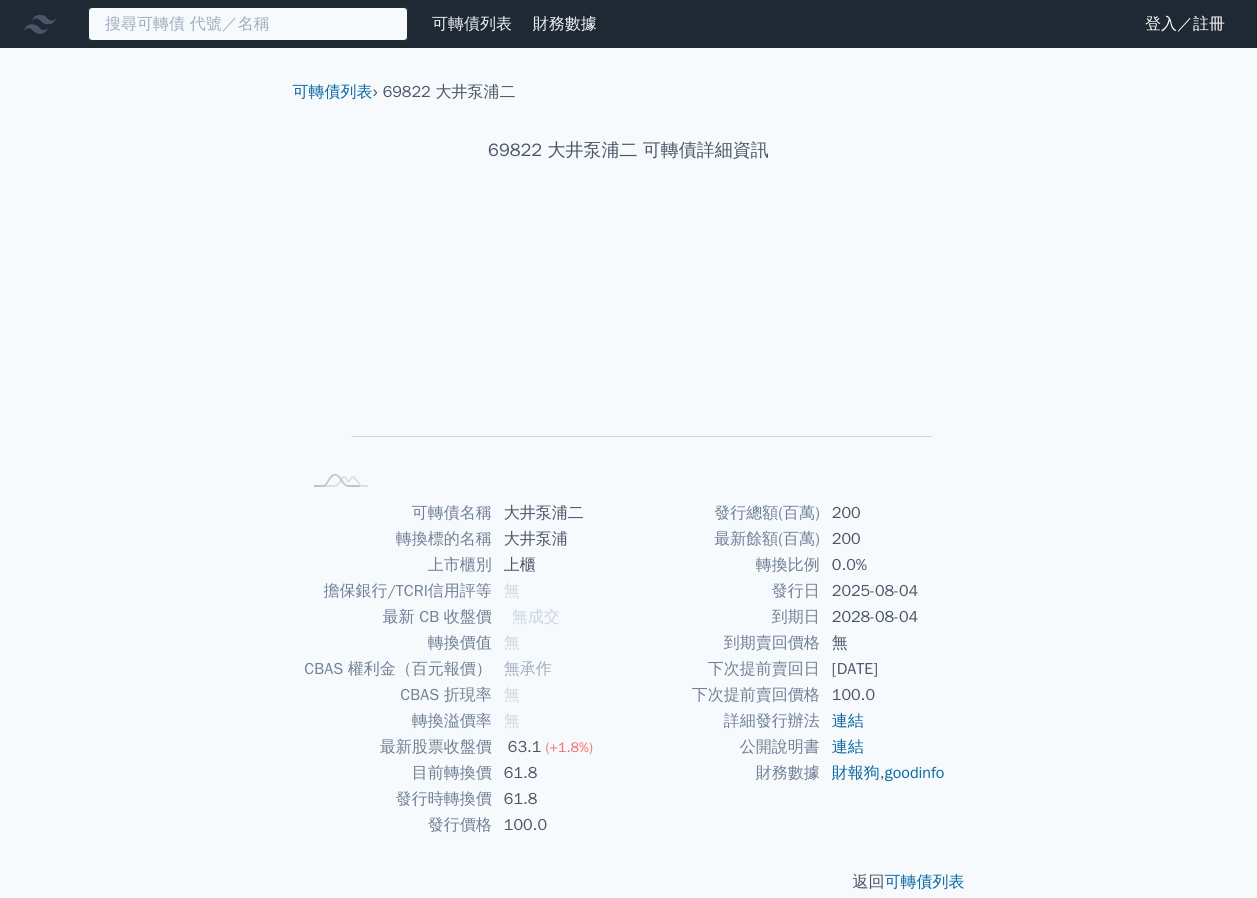 click at bounding box center (248, 24) 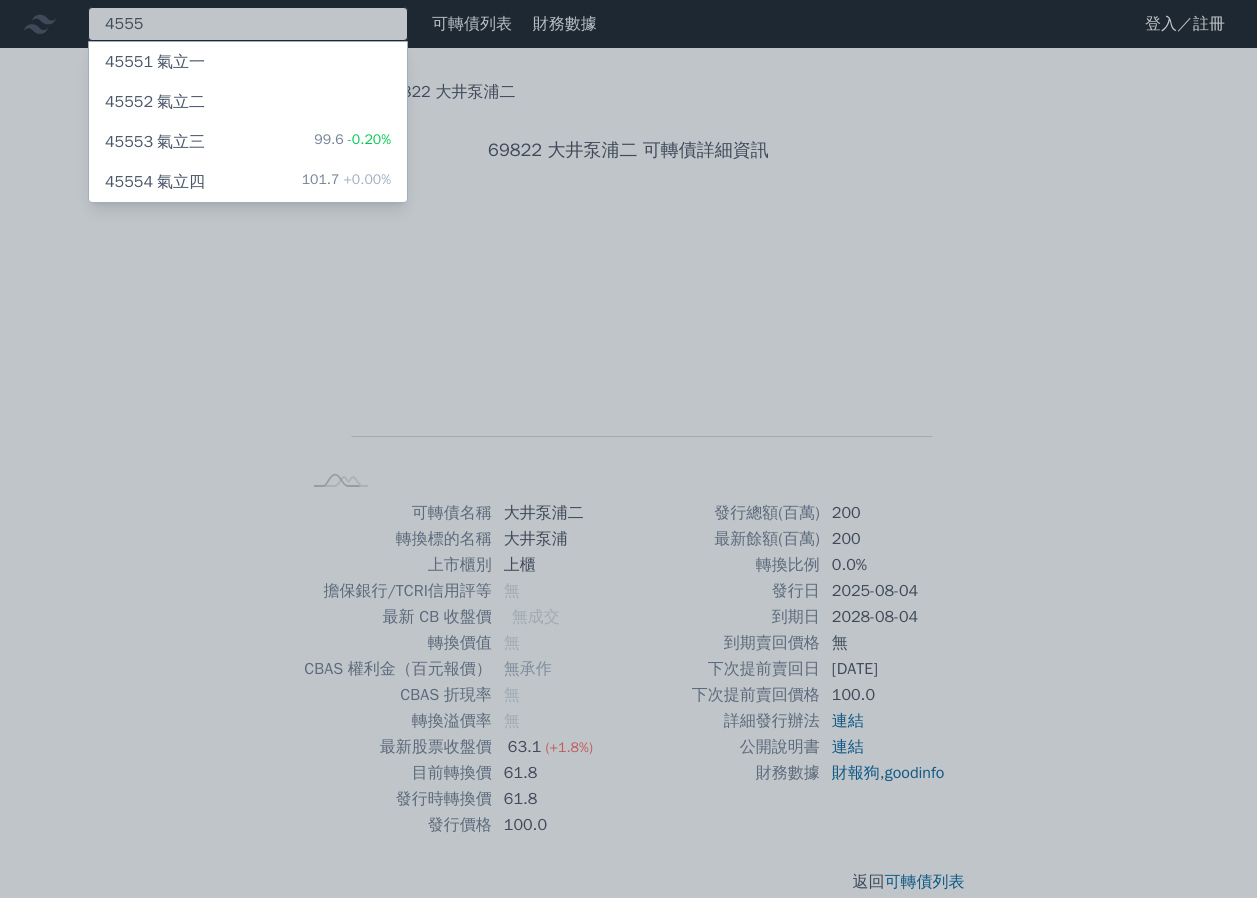 type on "4555" 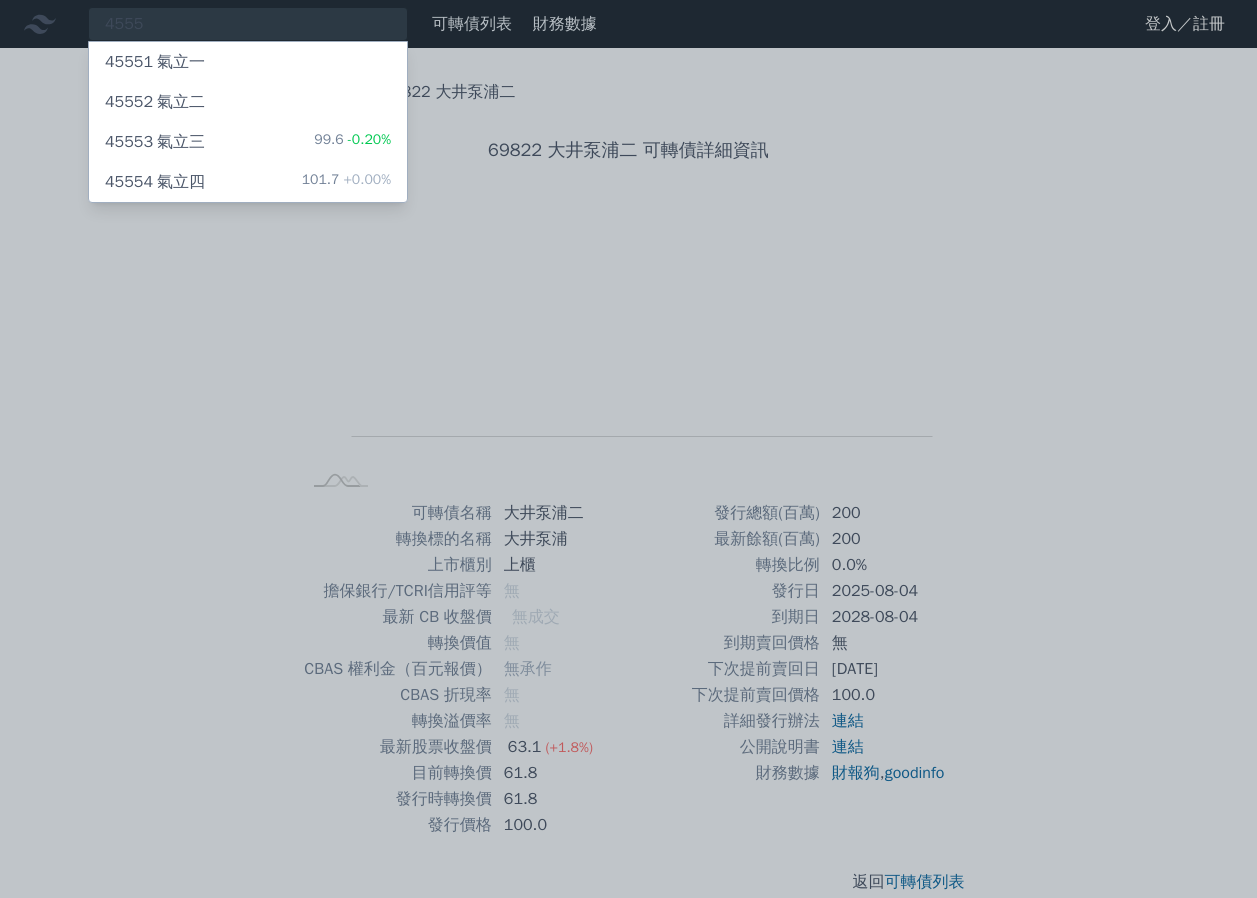 click on "45554 氣立四
101.7 +0.00%" at bounding box center (248, 182) 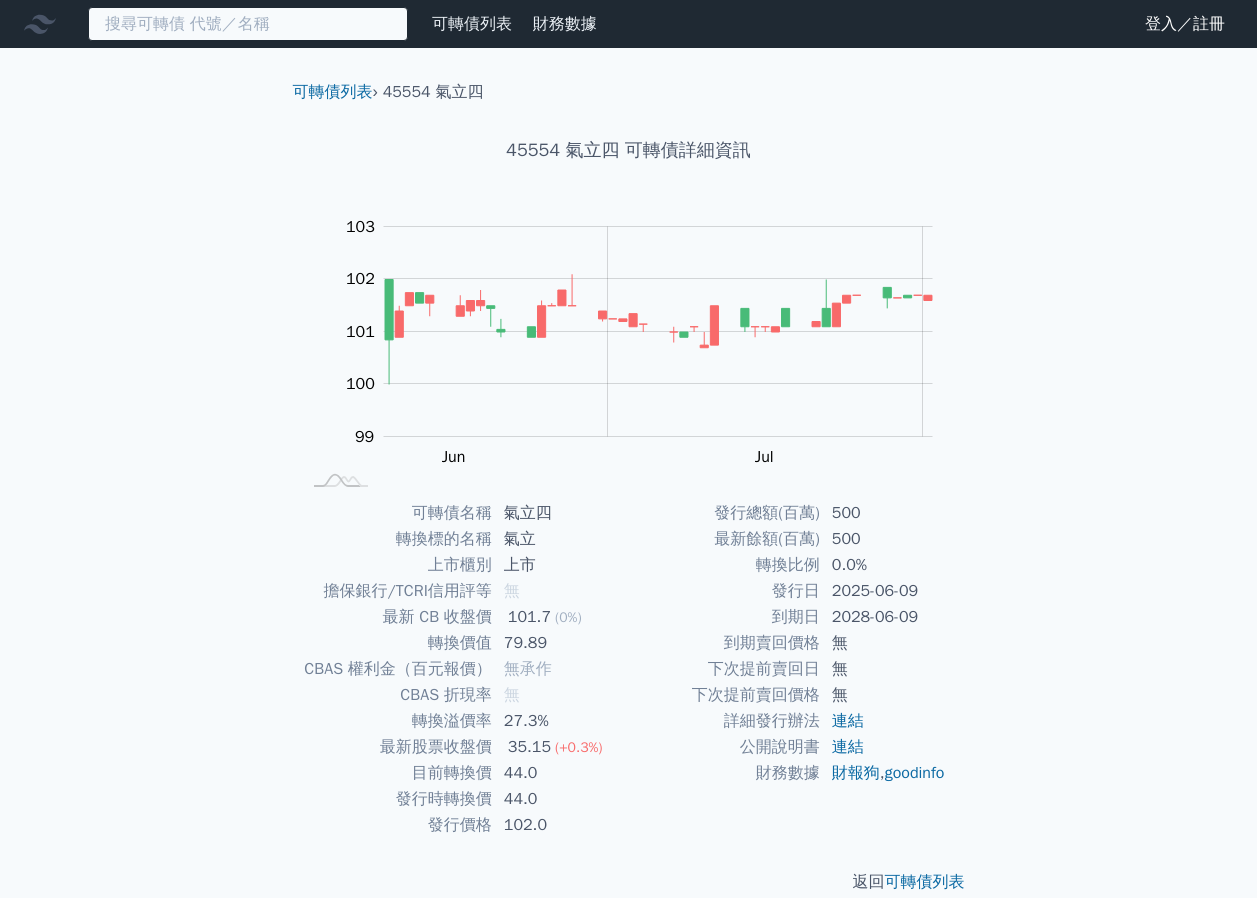 click at bounding box center [248, 24] 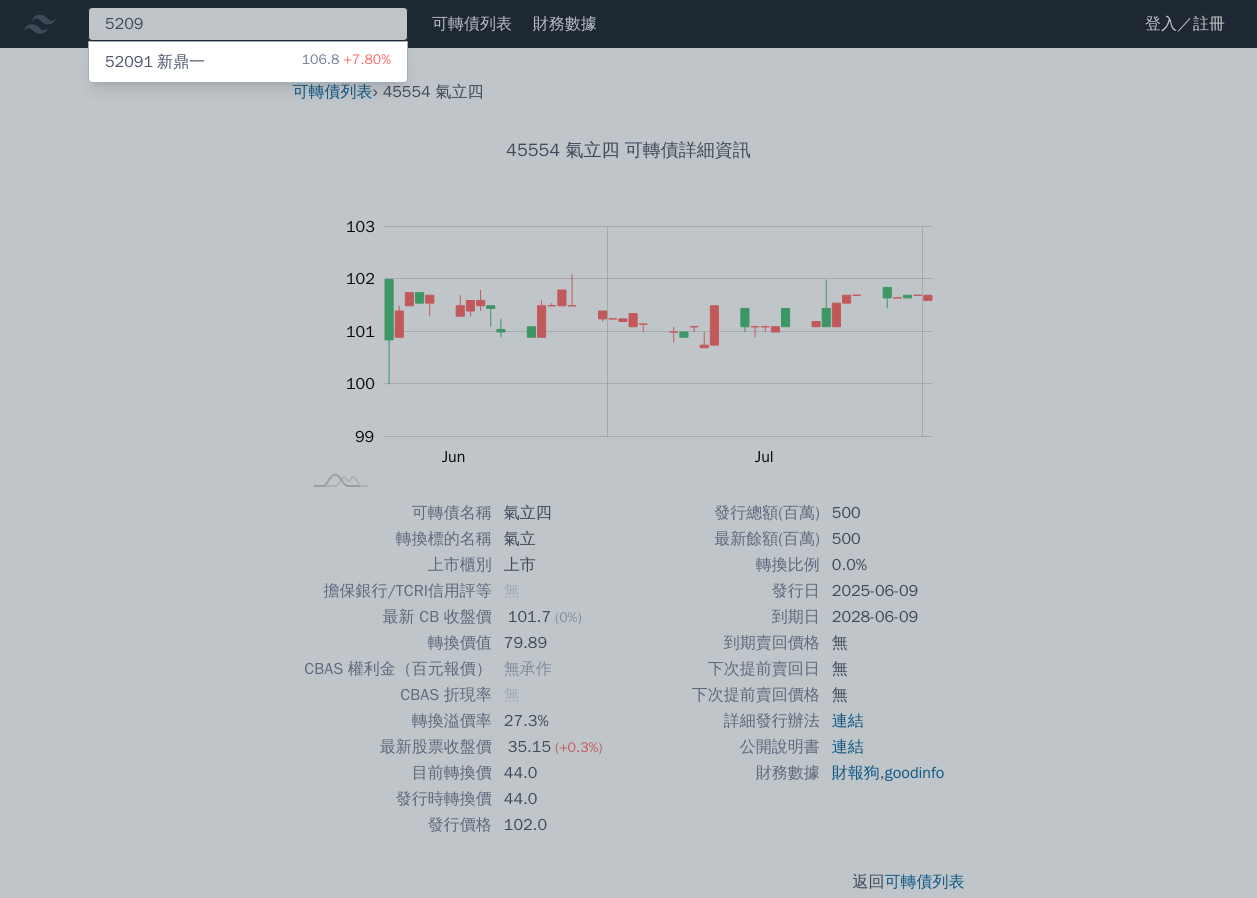 type on "5209" 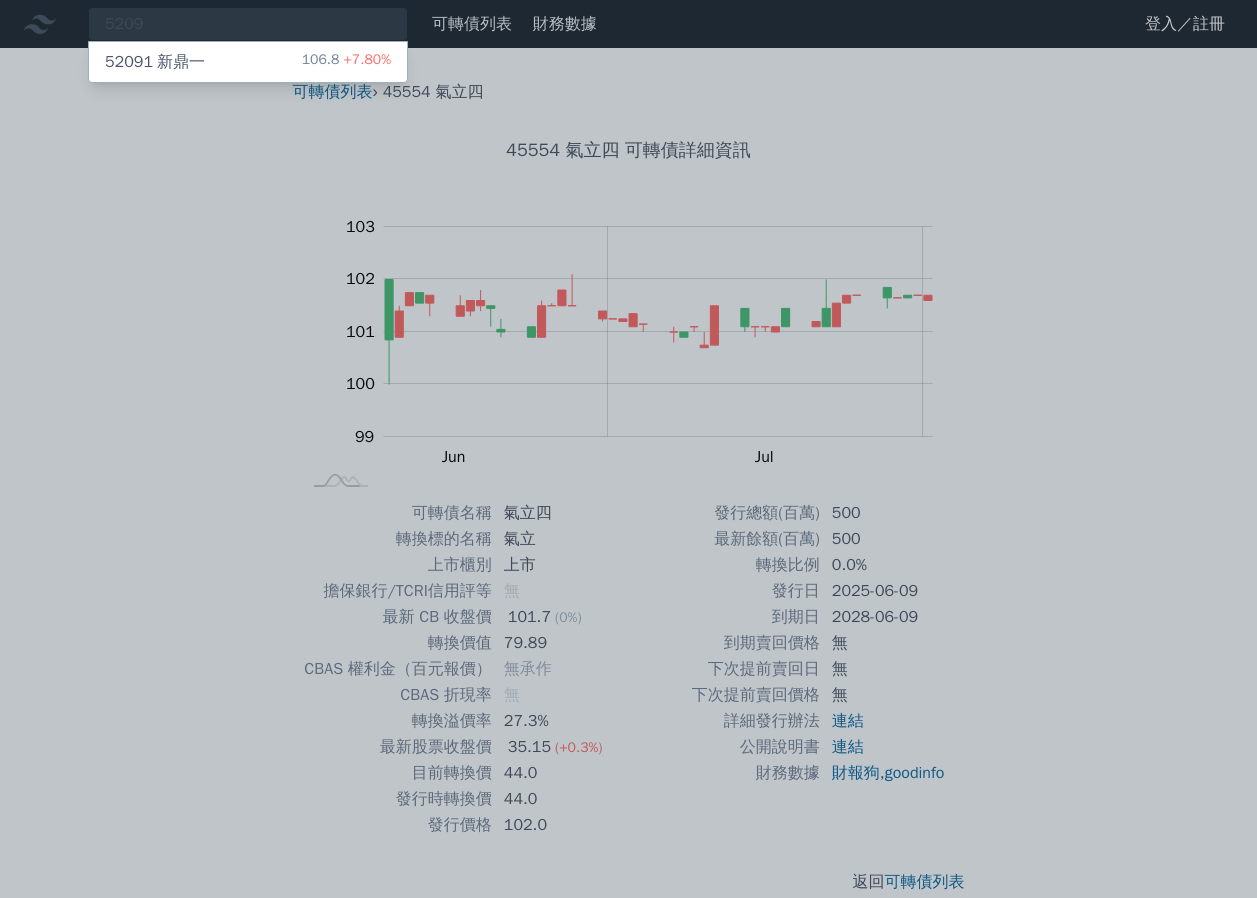 click on "106.8 +7.80%" at bounding box center (346, 62) 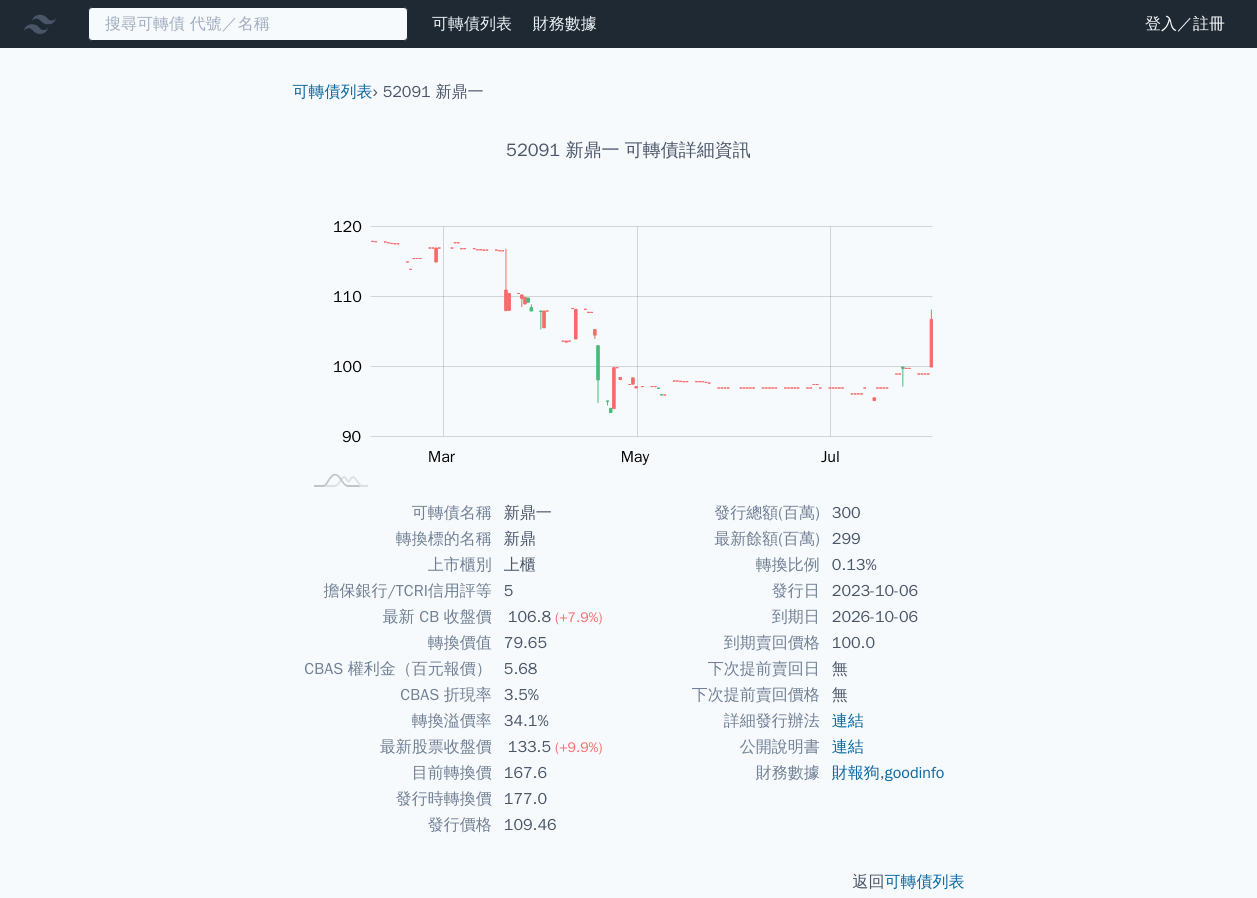 drag, startPoint x: 322, startPoint y: 16, endPoint x: 381, endPoint y: 0, distance: 61.13101 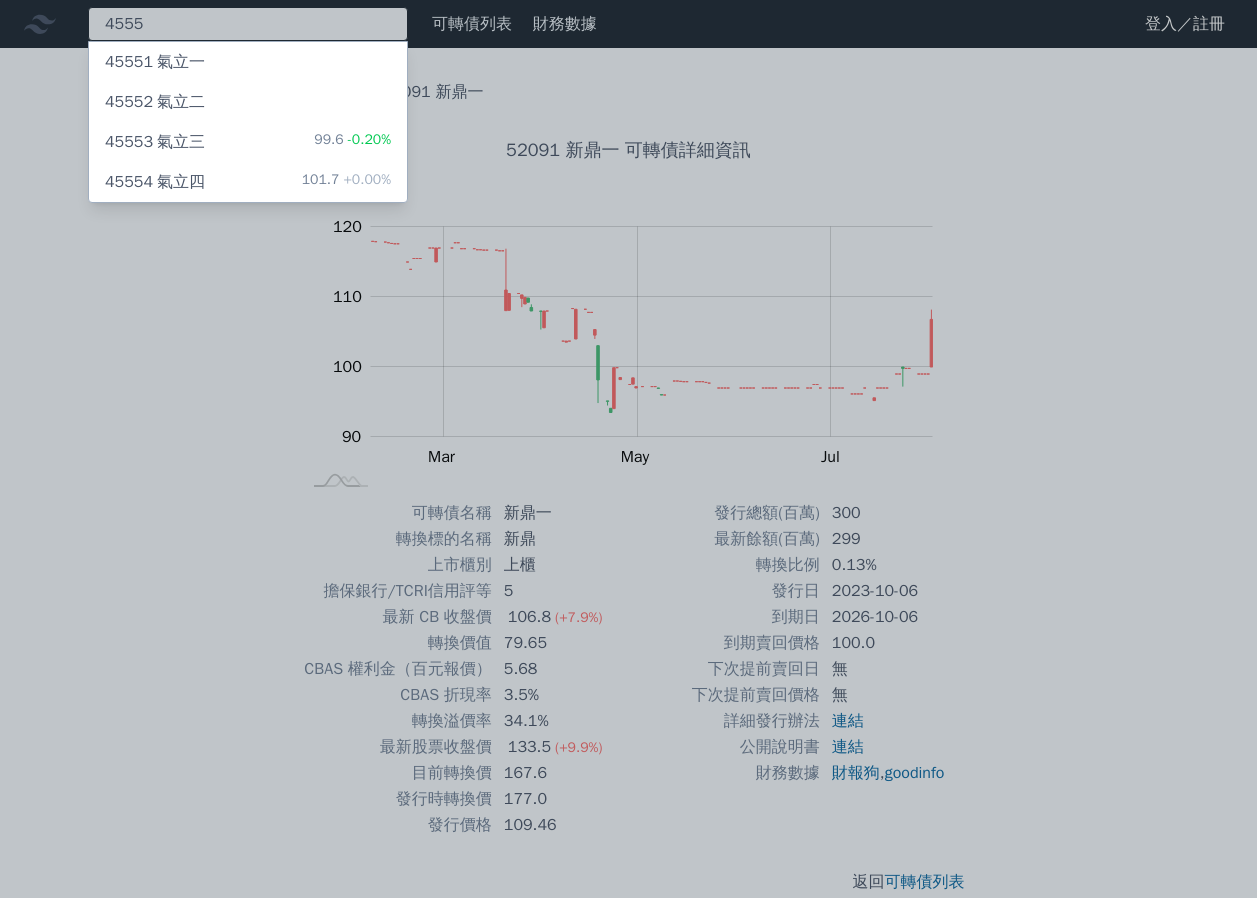 type on "4555" 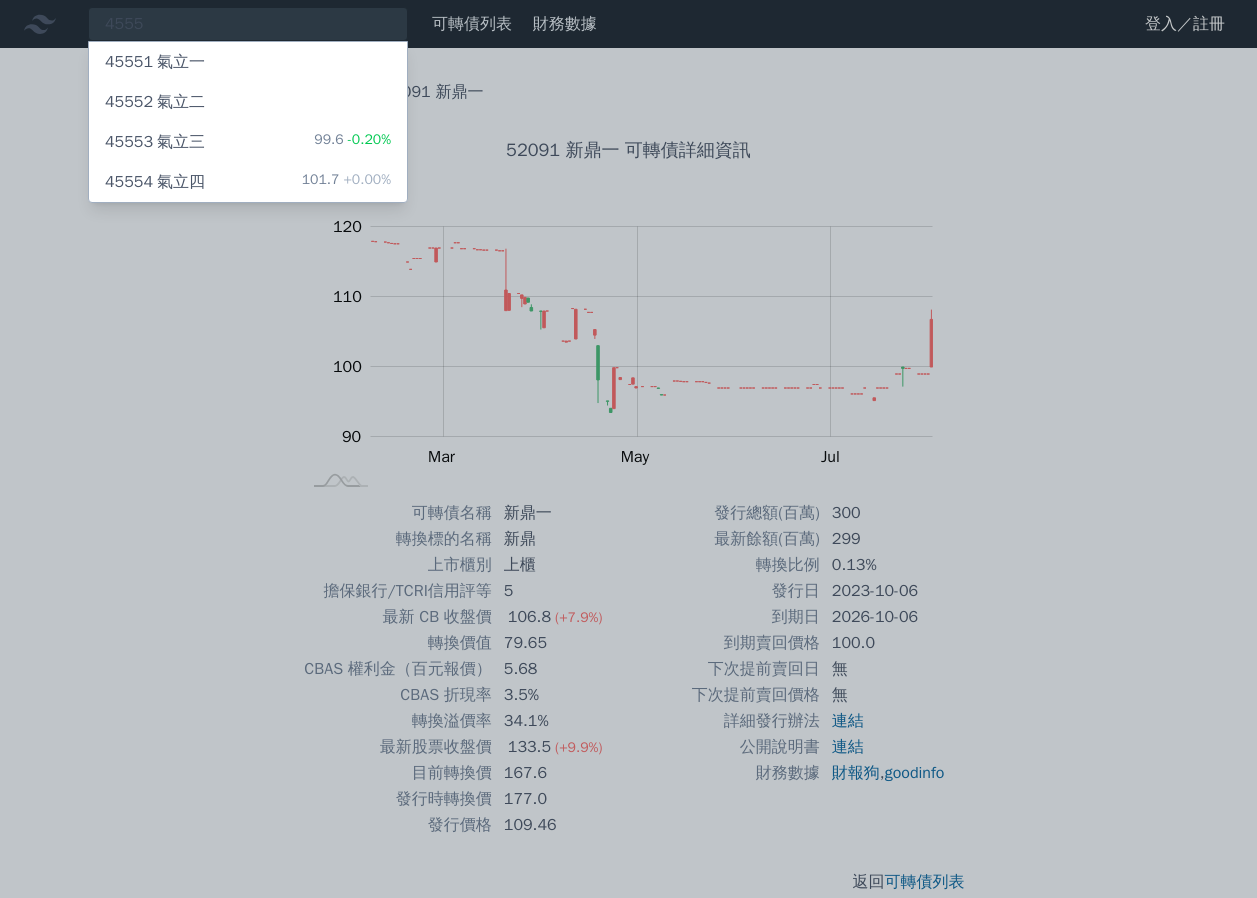 click on "-0.20%" at bounding box center [367, 139] 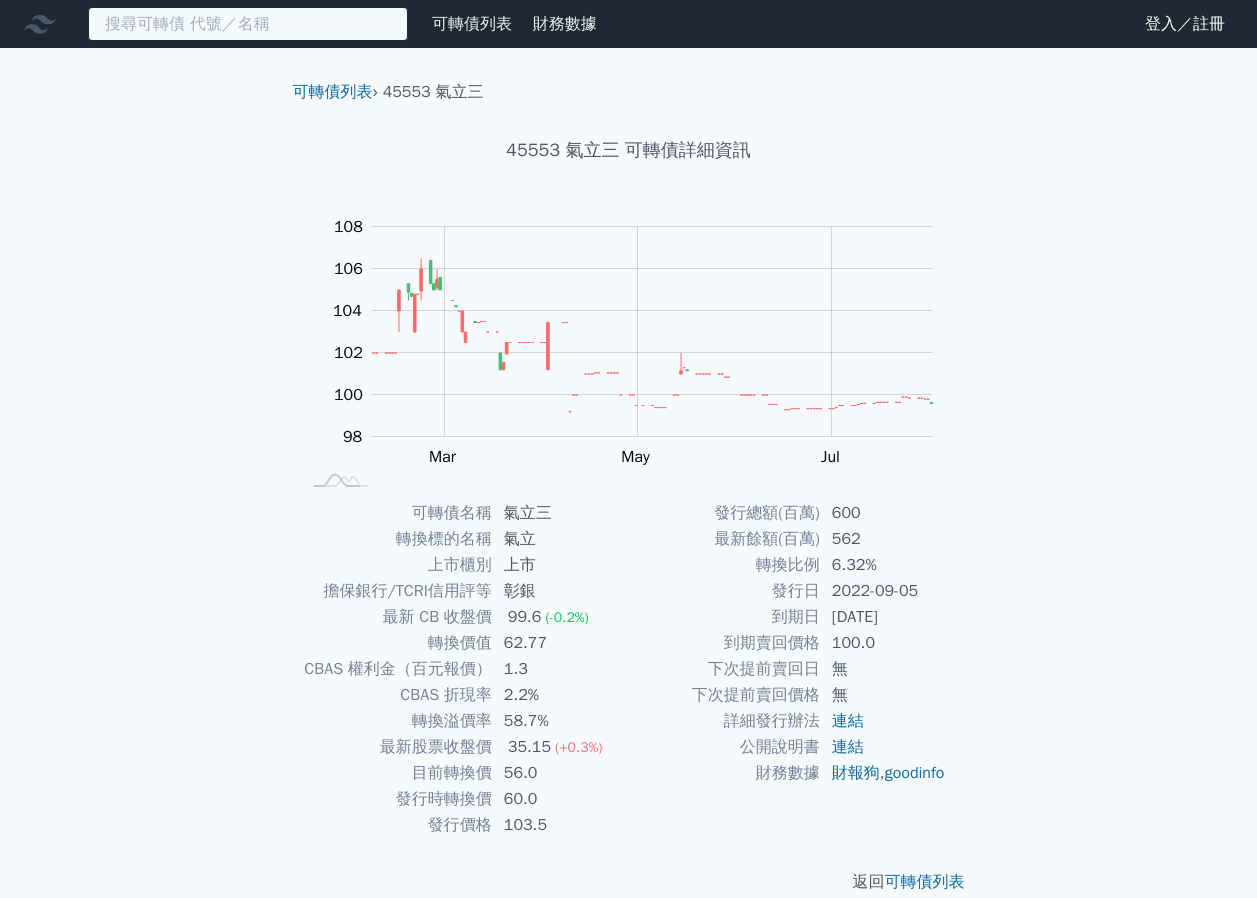 click at bounding box center [248, 24] 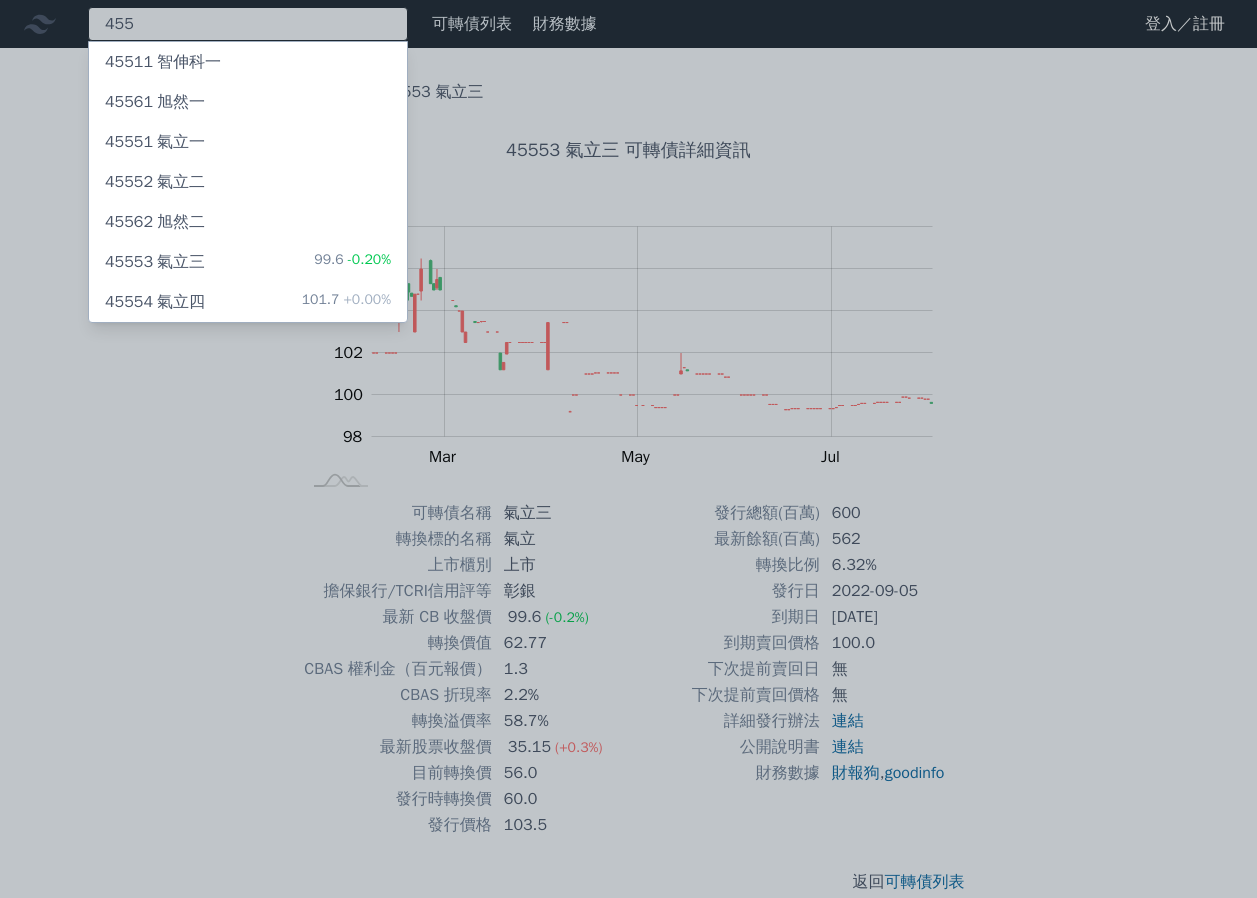 type on "455" 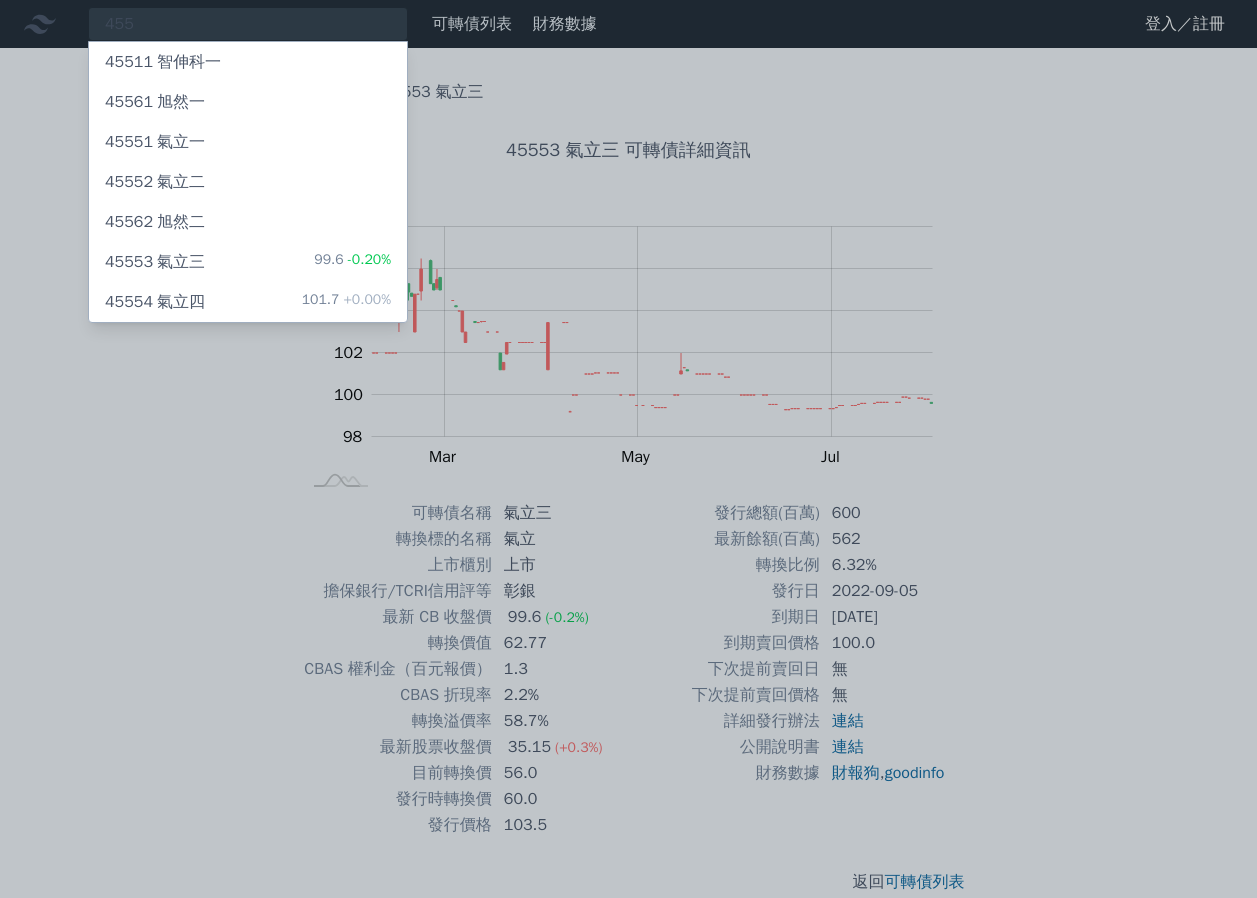 click on "+0.00%" at bounding box center (365, 299) 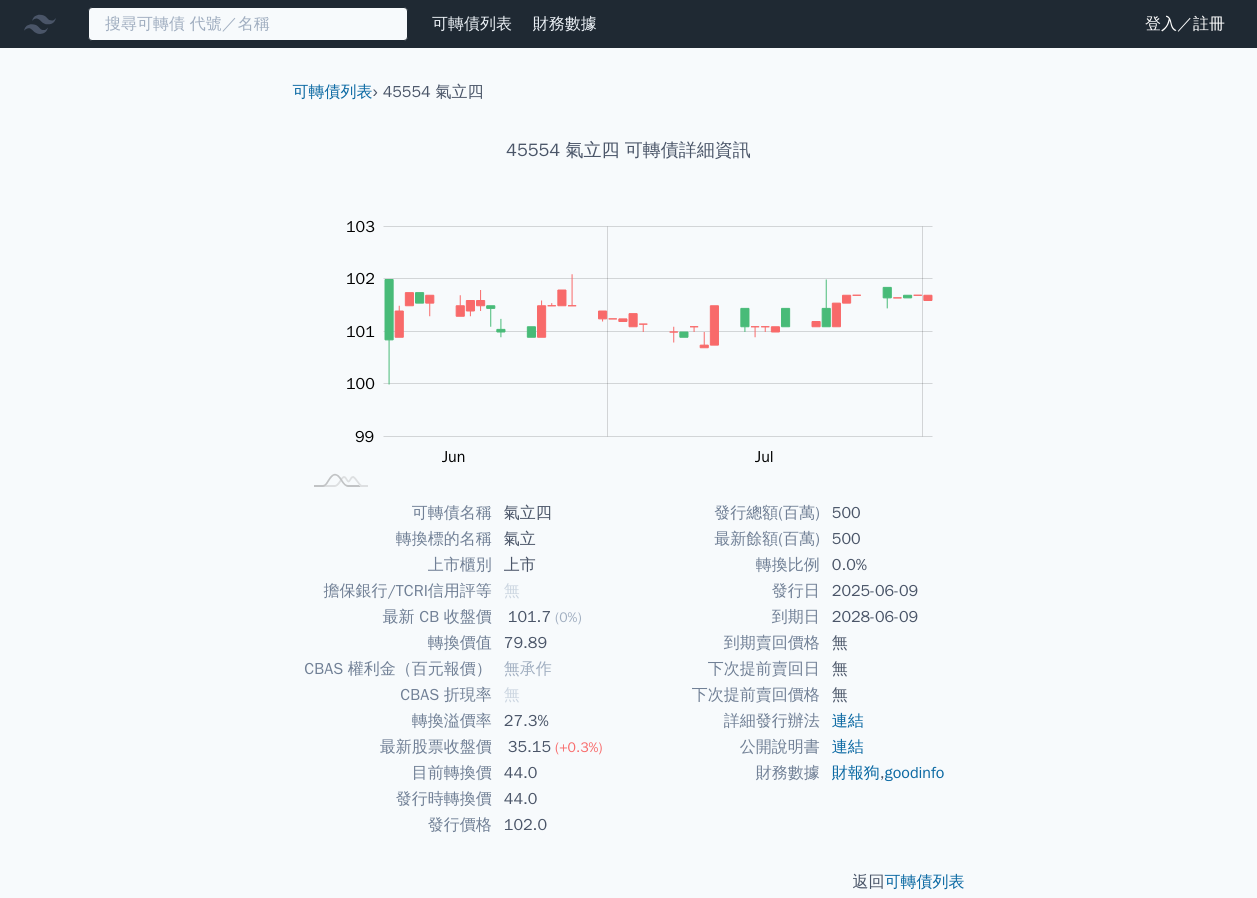 click at bounding box center [248, 24] 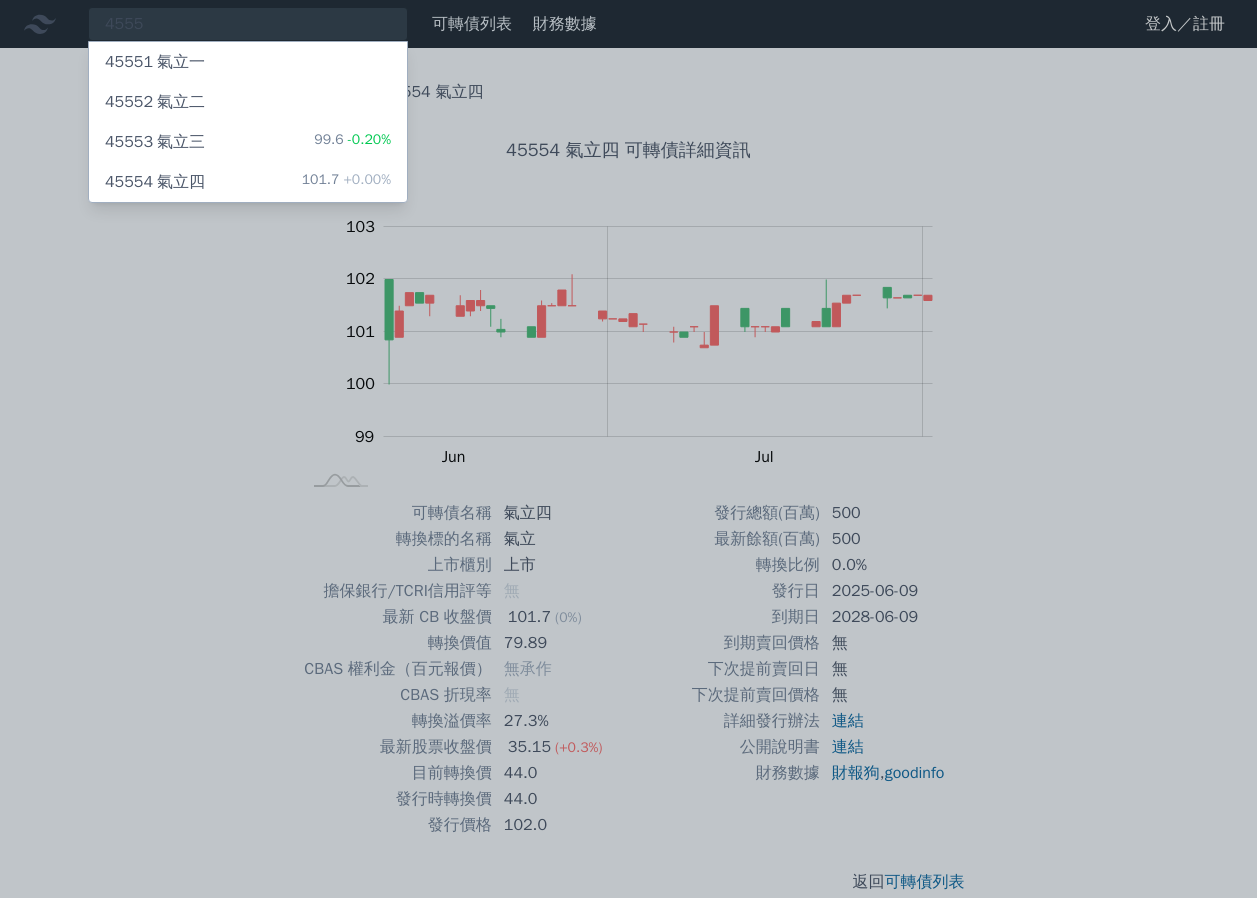 click at bounding box center (628, 449) 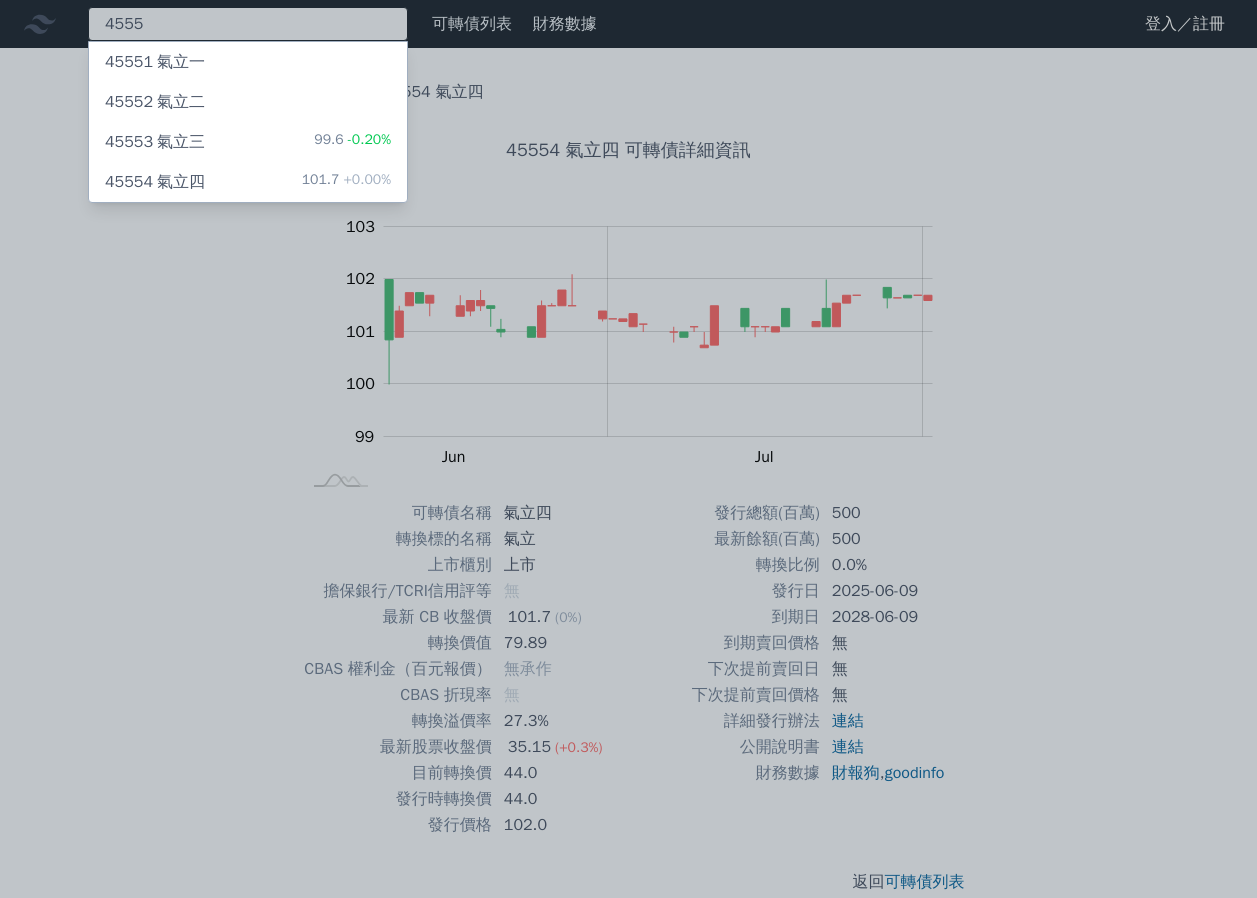 click on "4555
45551 氣立一
45552 氣立二
45553 氣立三
99.6 -0.20%
45554 氣立四
101.7 +0.00%" at bounding box center (248, 24) 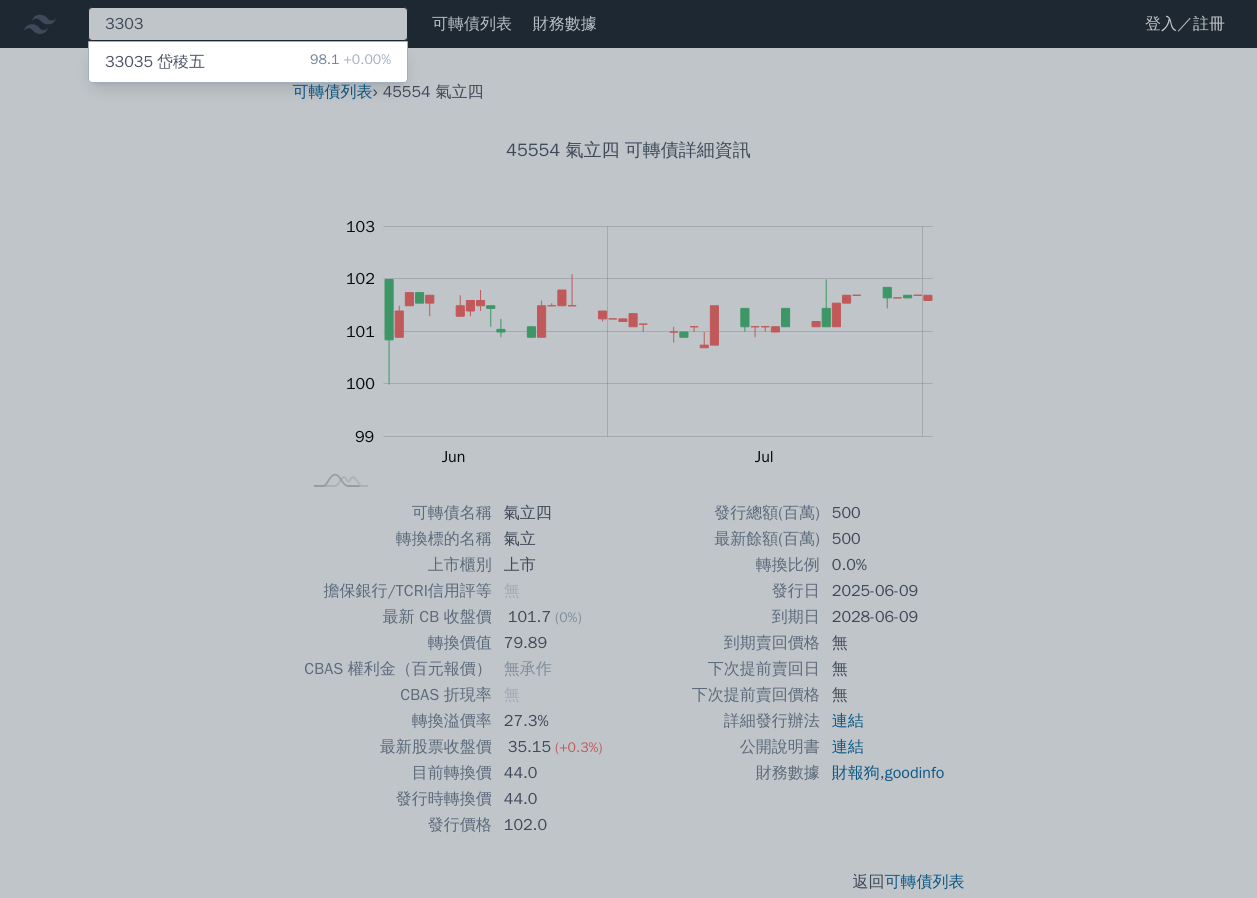 type on "3303" 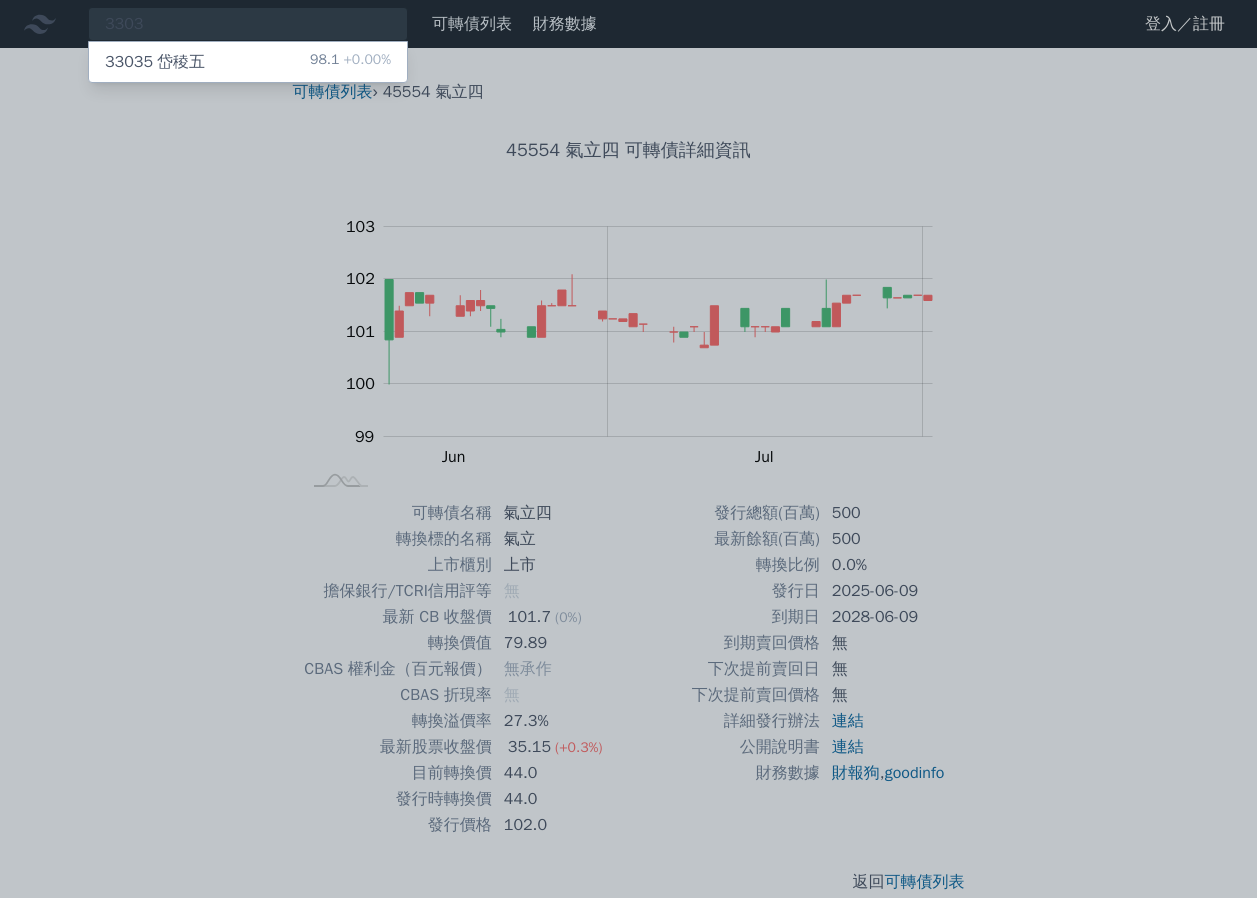 click on "98.1 +0.00%" at bounding box center (350, 62) 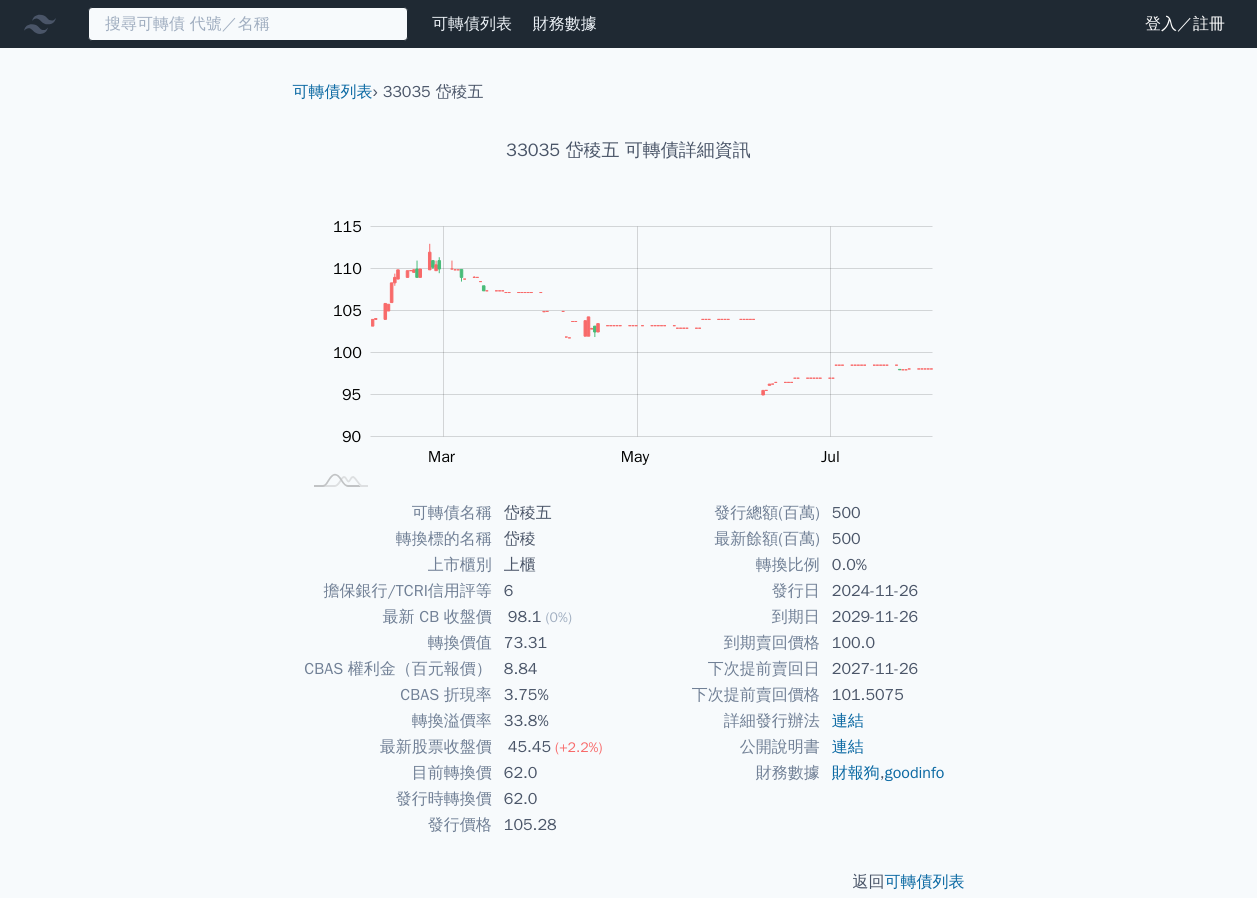 click at bounding box center [248, 24] 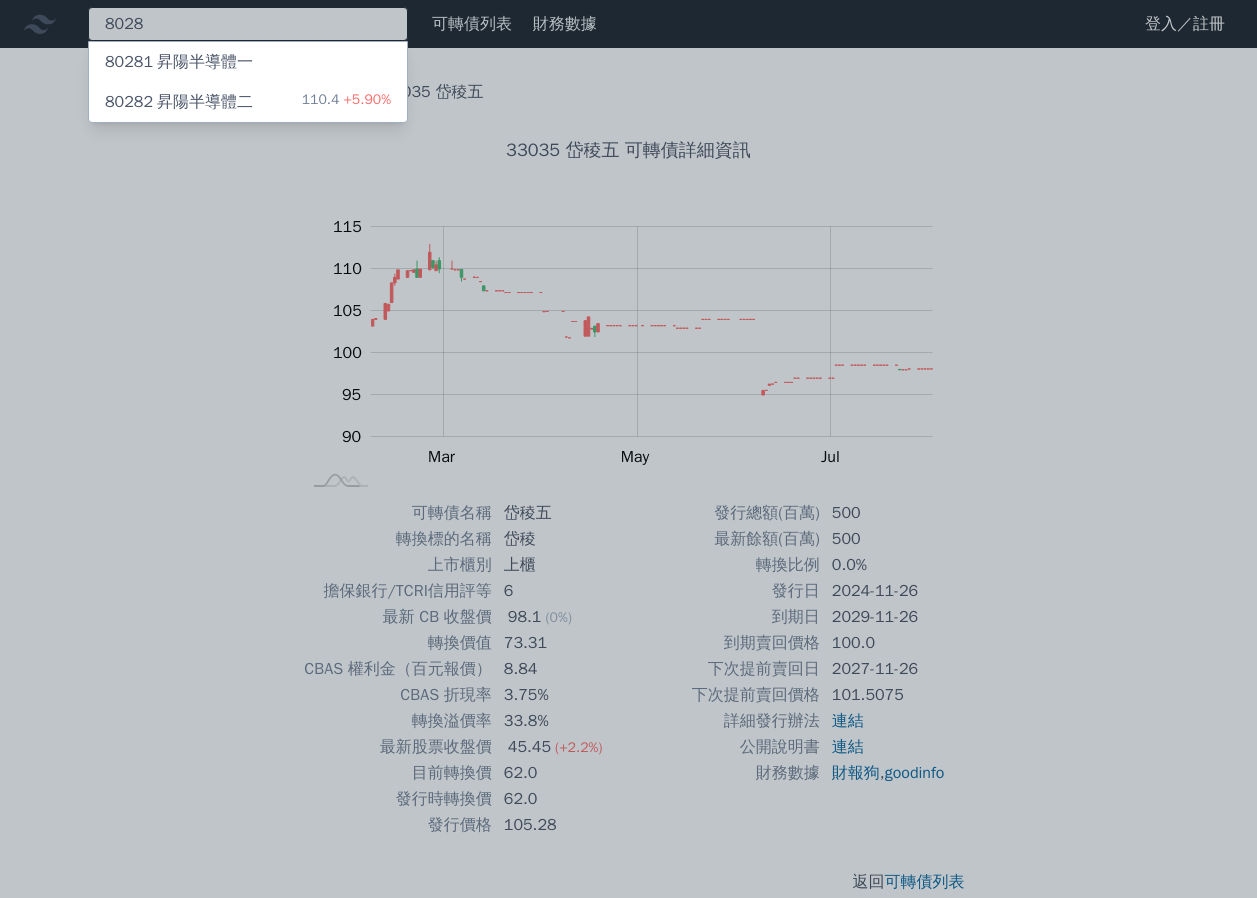 type on "8028" 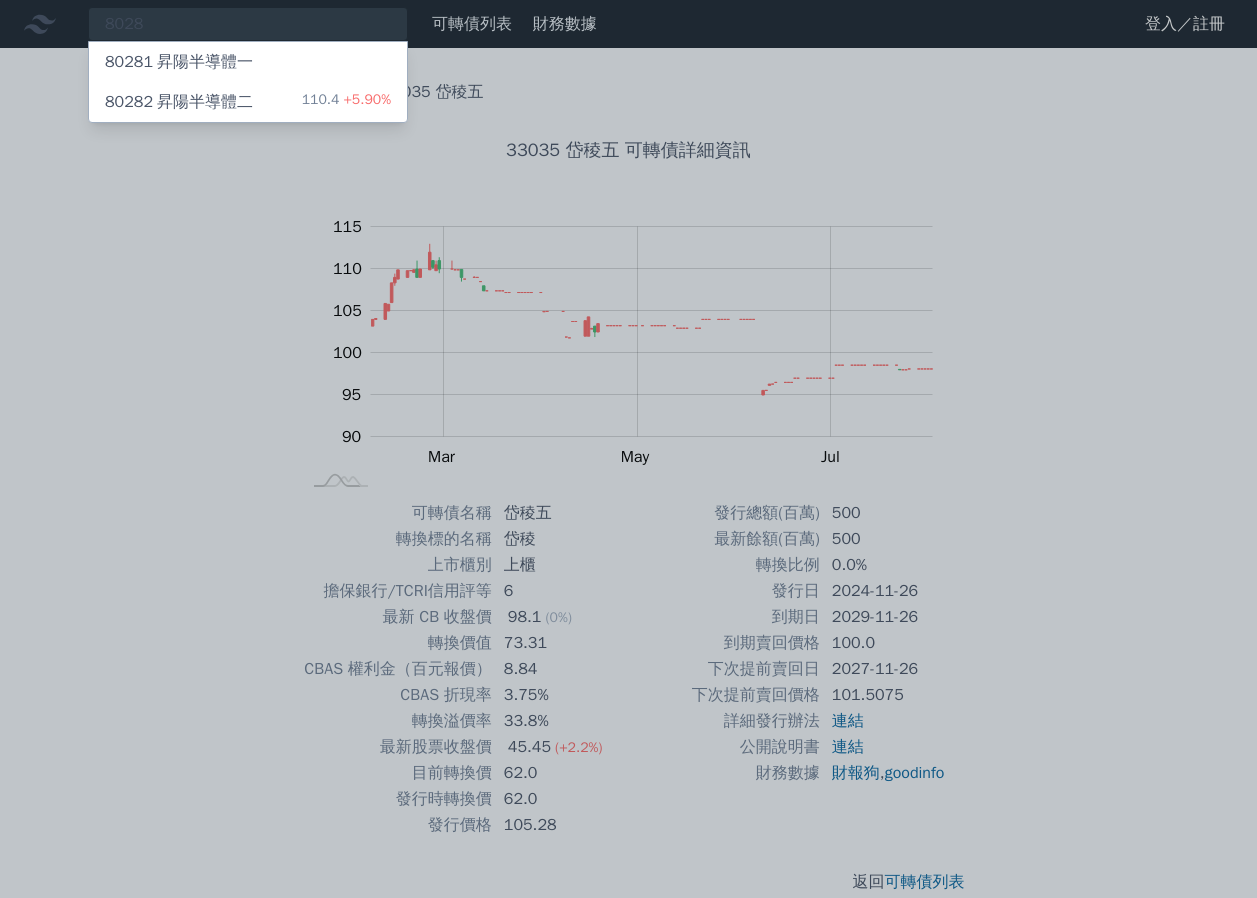 click on "110.4 +5.90%" at bounding box center (346, 102) 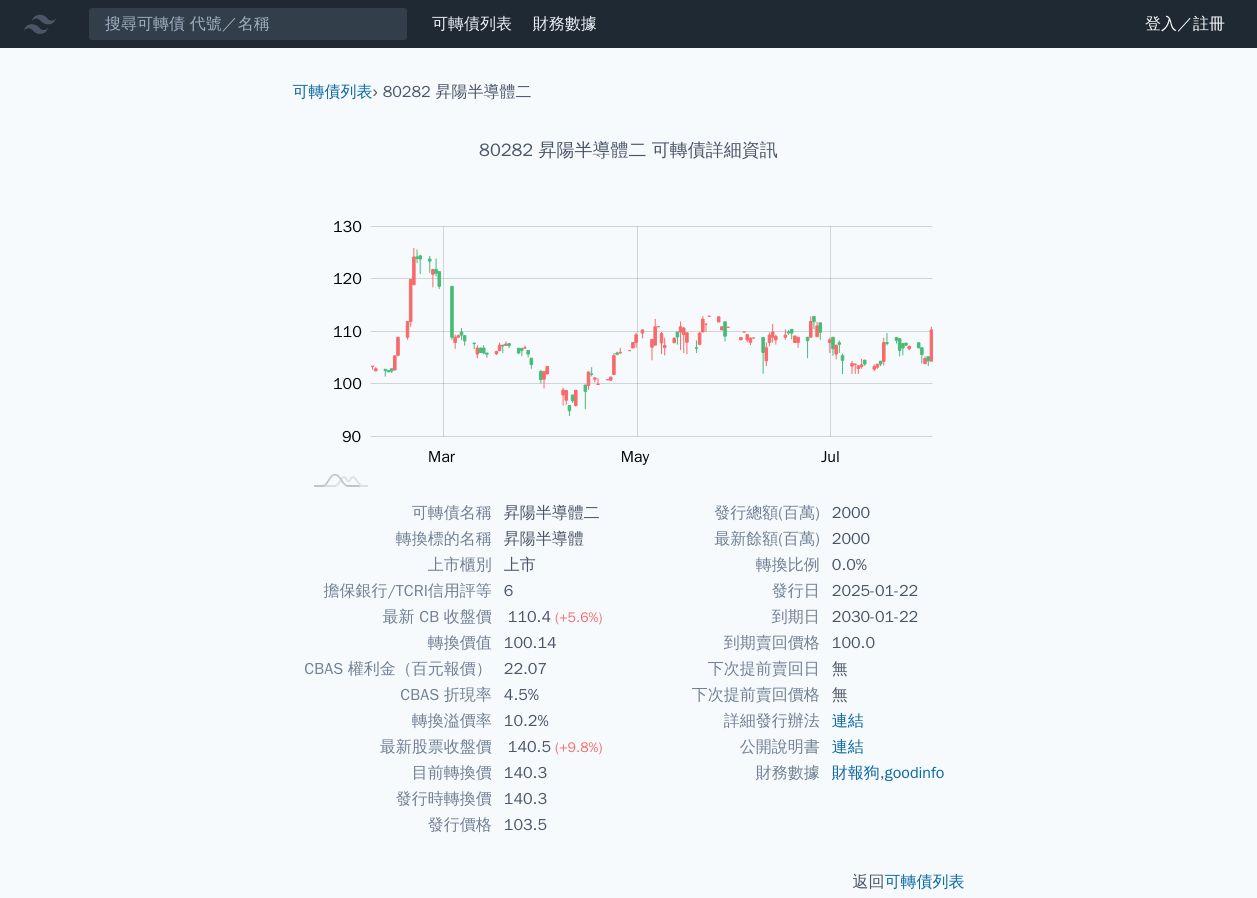 click on "可轉債列表
財務數據
可轉債列表
財務數據
登入／註冊
登入／註冊" at bounding box center (628, 24) 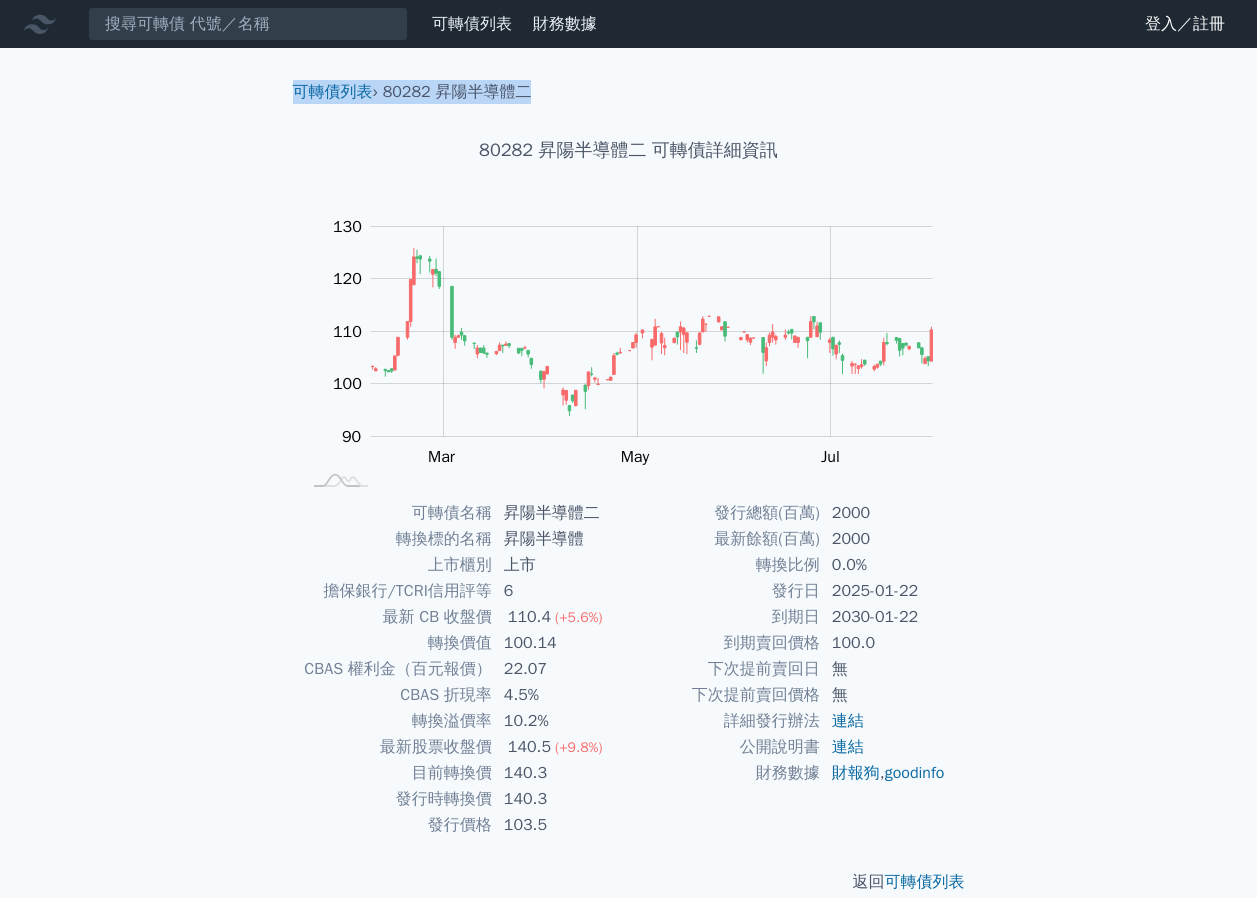 click on "可轉債列表  ›
80282 昇陽半導體二" at bounding box center (629, 76) 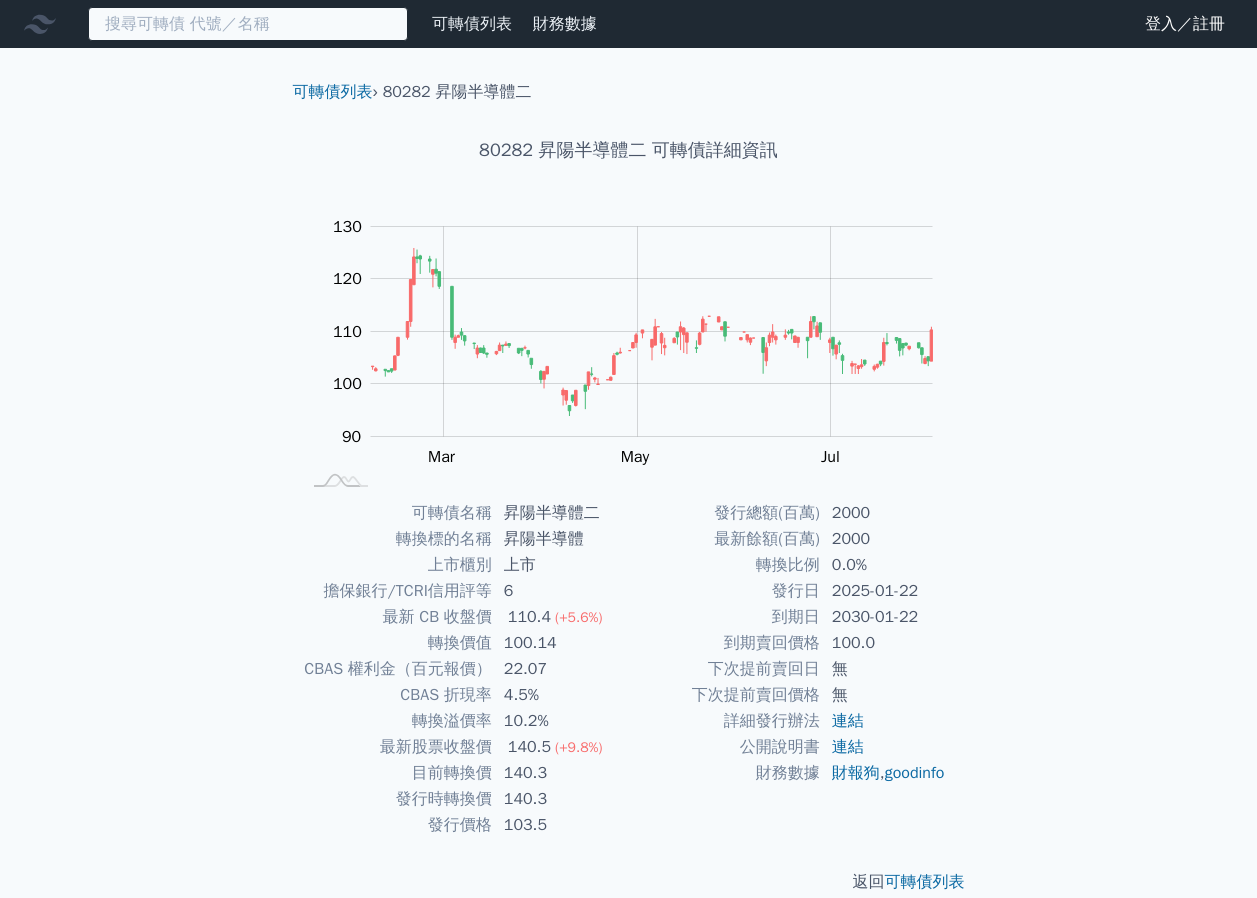 click at bounding box center [248, 24] 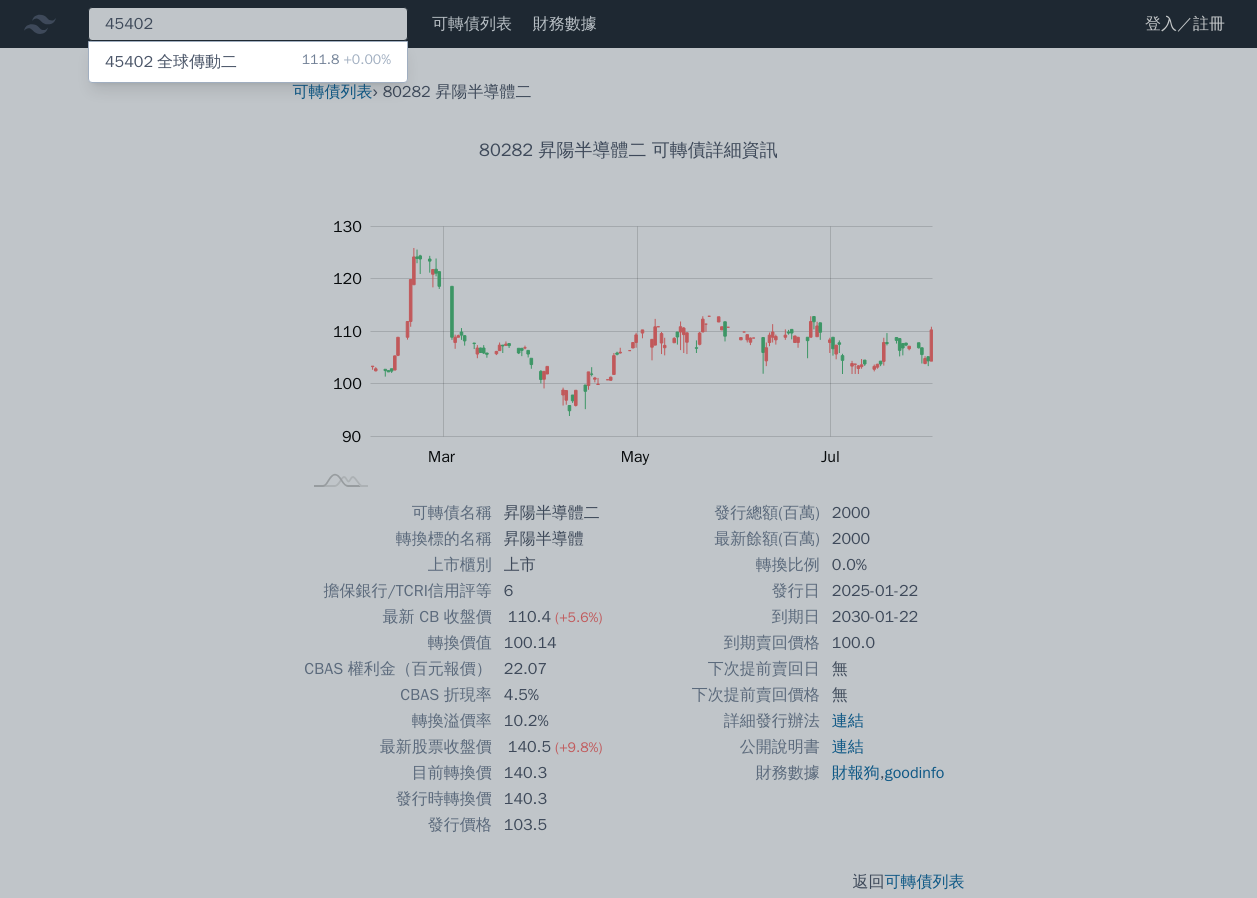 type on "45402" 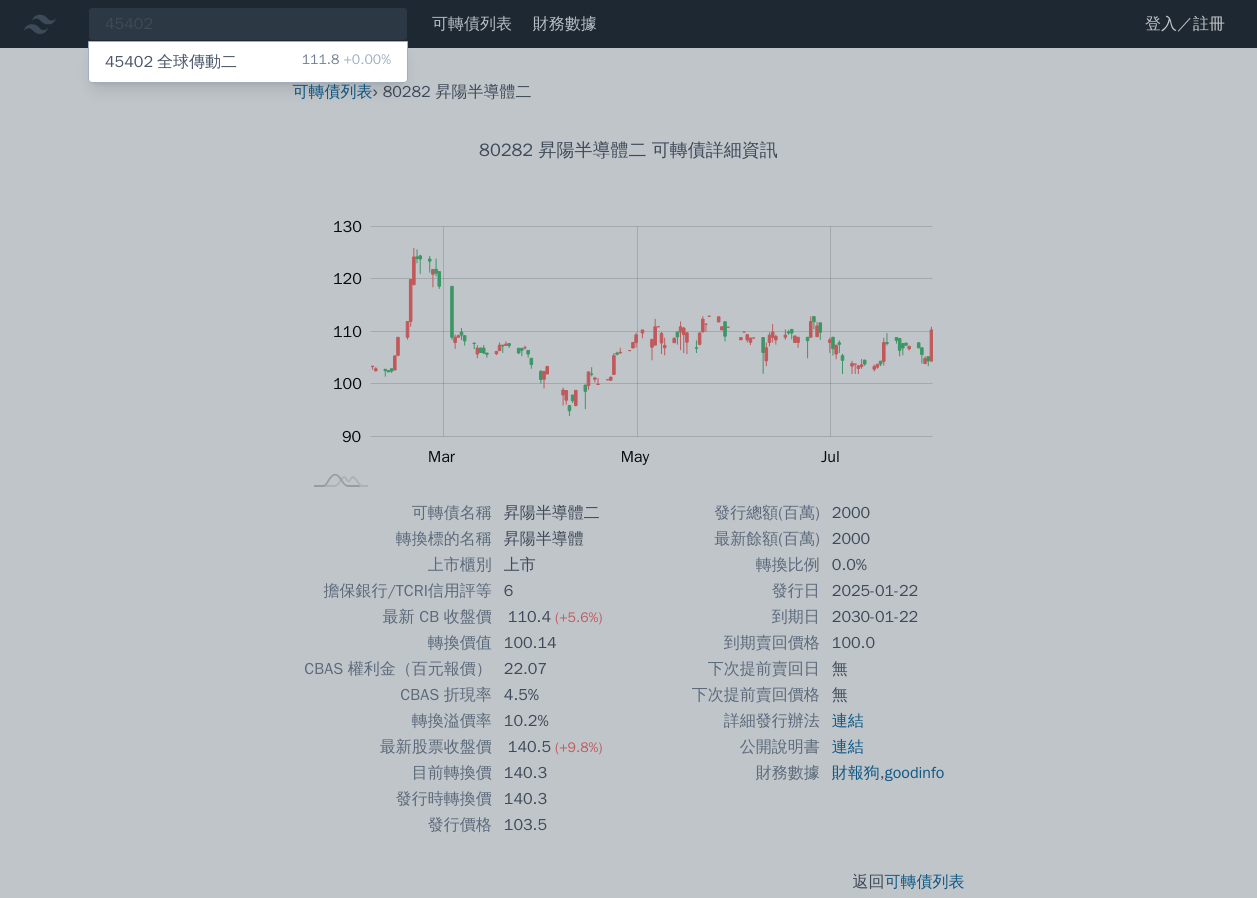 click on "45402 全球傳動二" at bounding box center (171, 62) 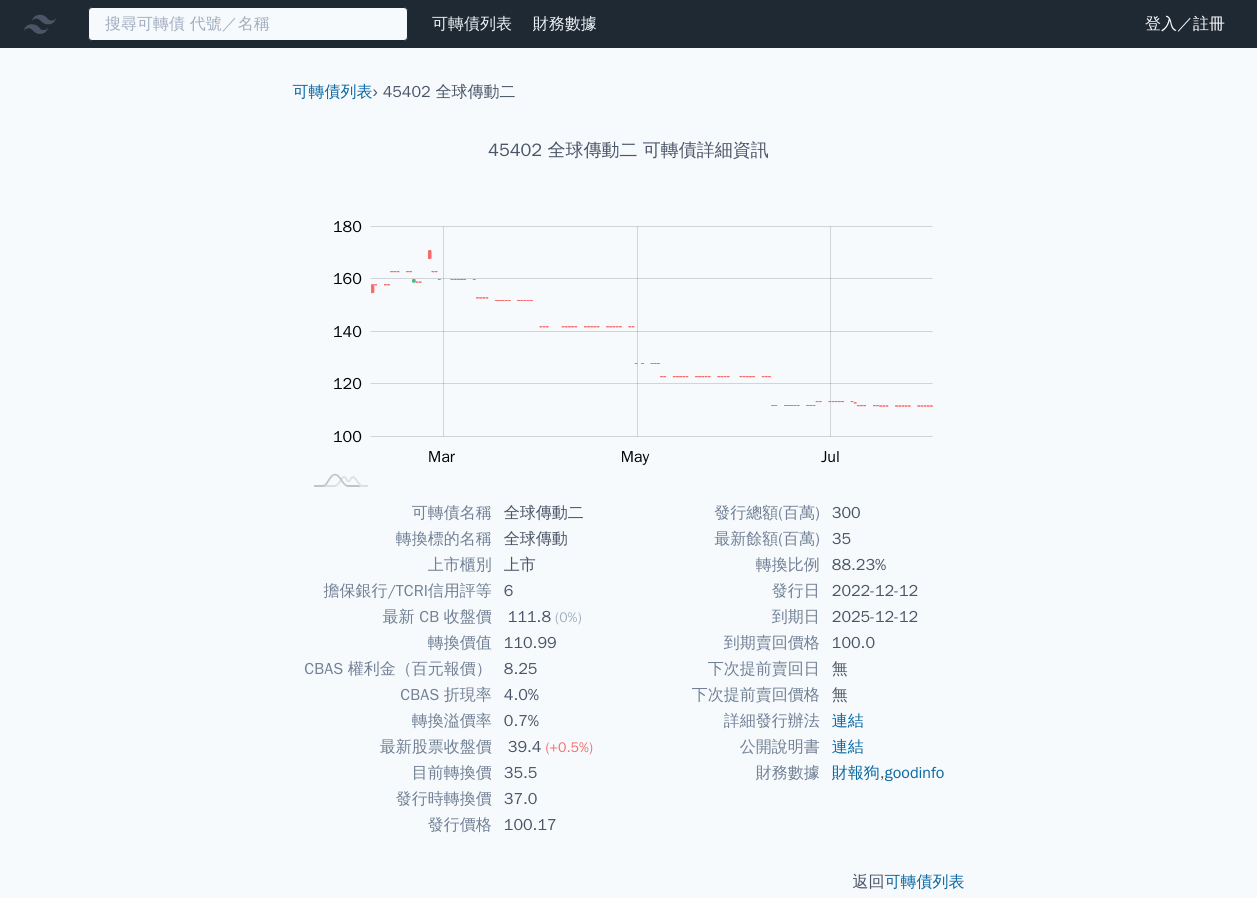 click at bounding box center [248, 24] 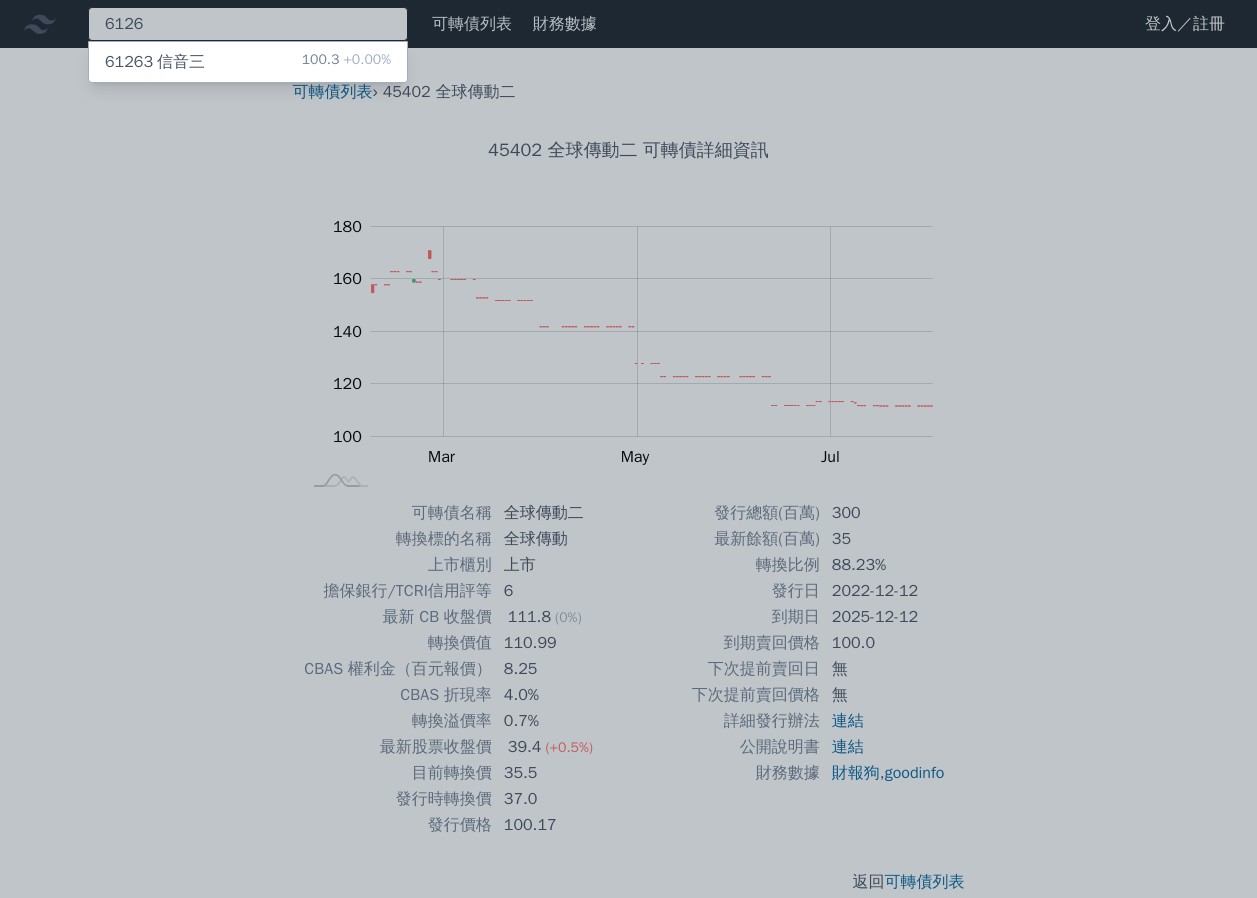type on "6126" 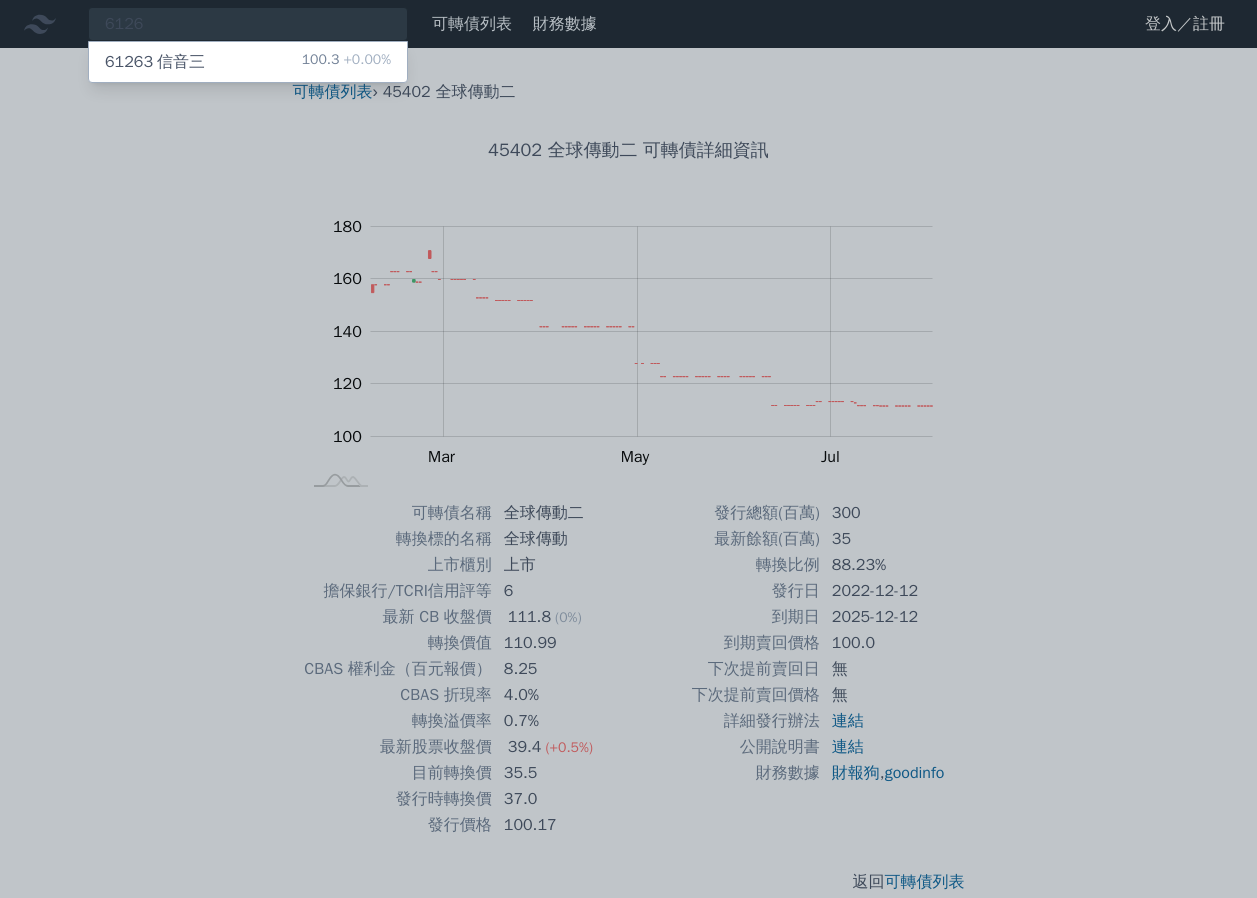 click on "100.3 +0.00%" at bounding box center [346, 62] 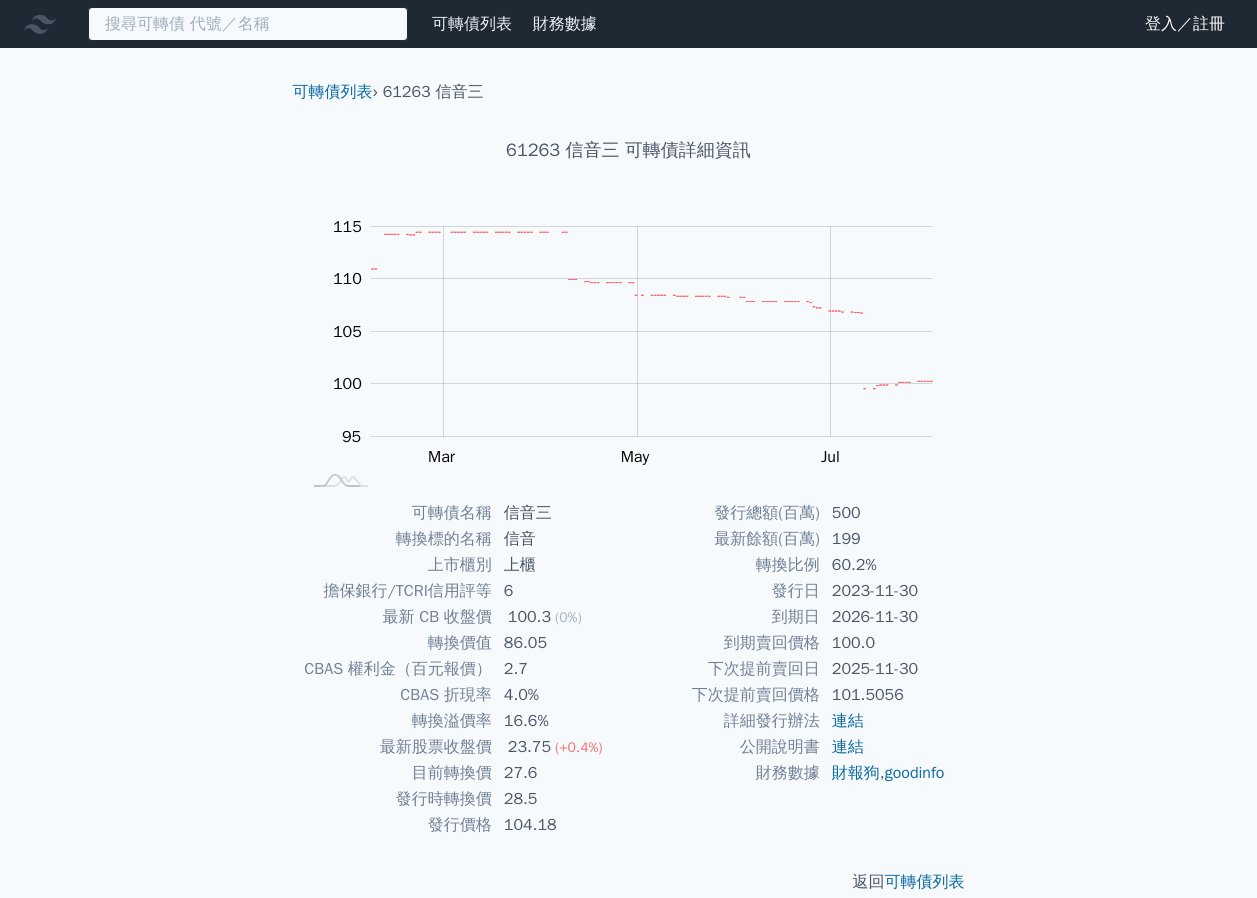 click at bounding box center (248, 24) 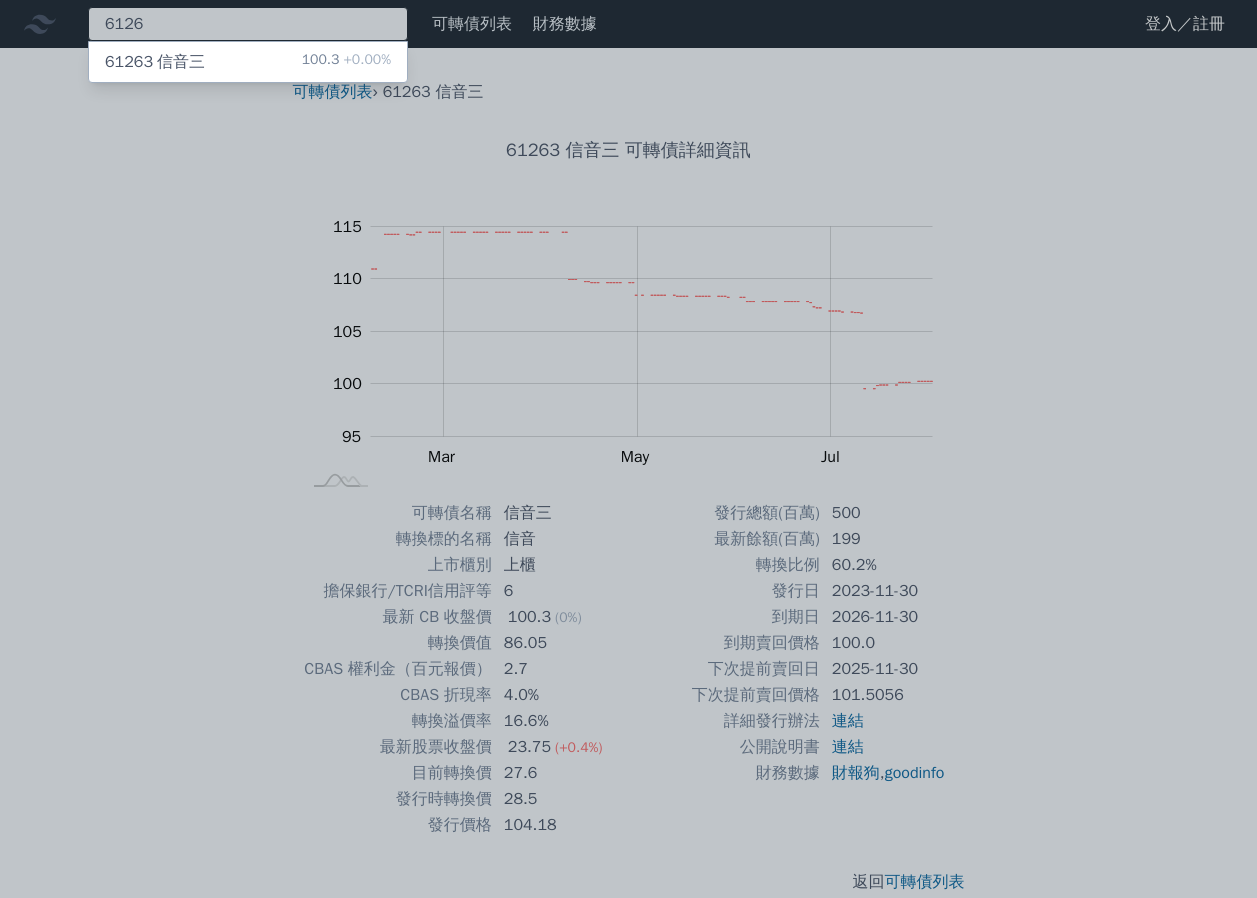 type on "6126" 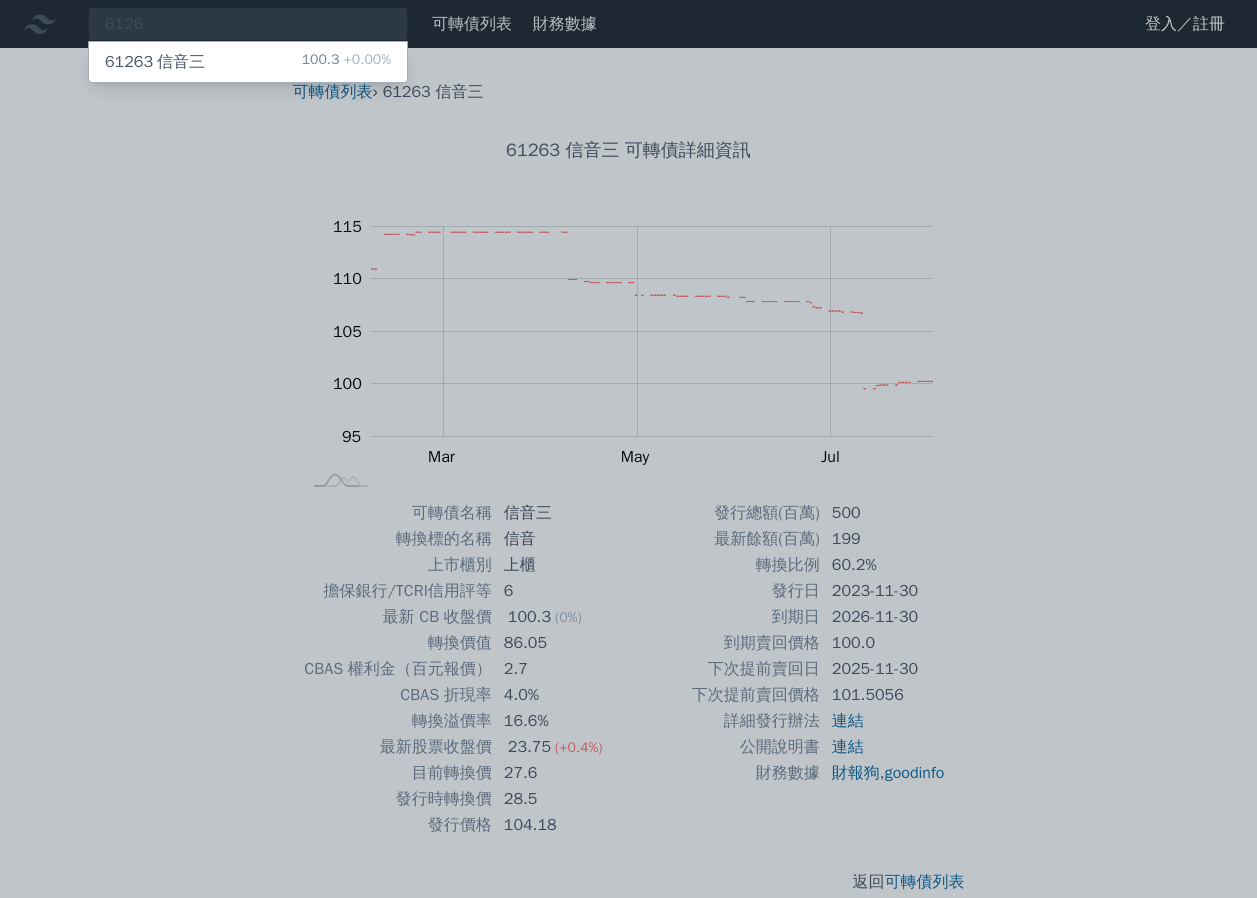 click on "100.3 +0.00%" at bounding box center (346, 62) 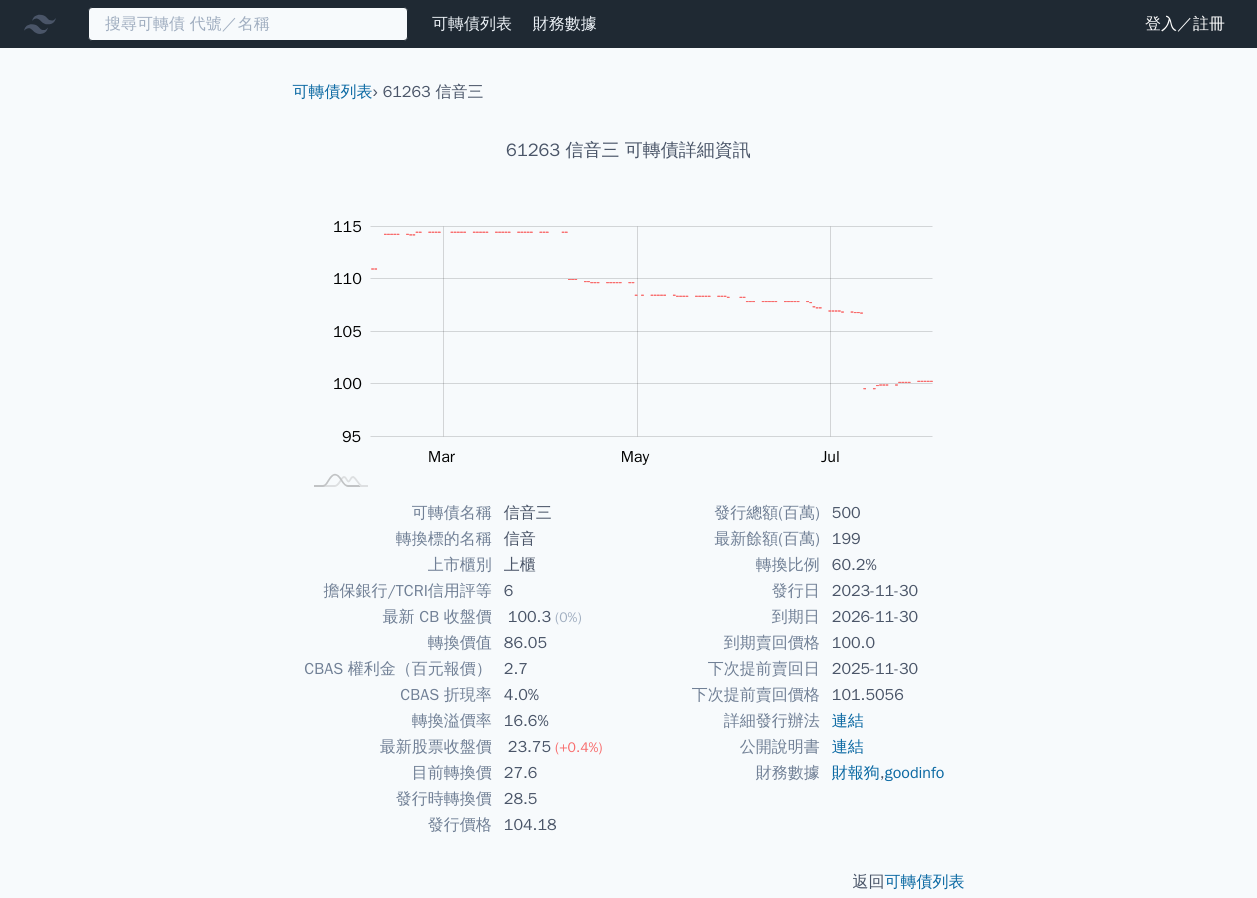 click at bounding box center (248, 24) 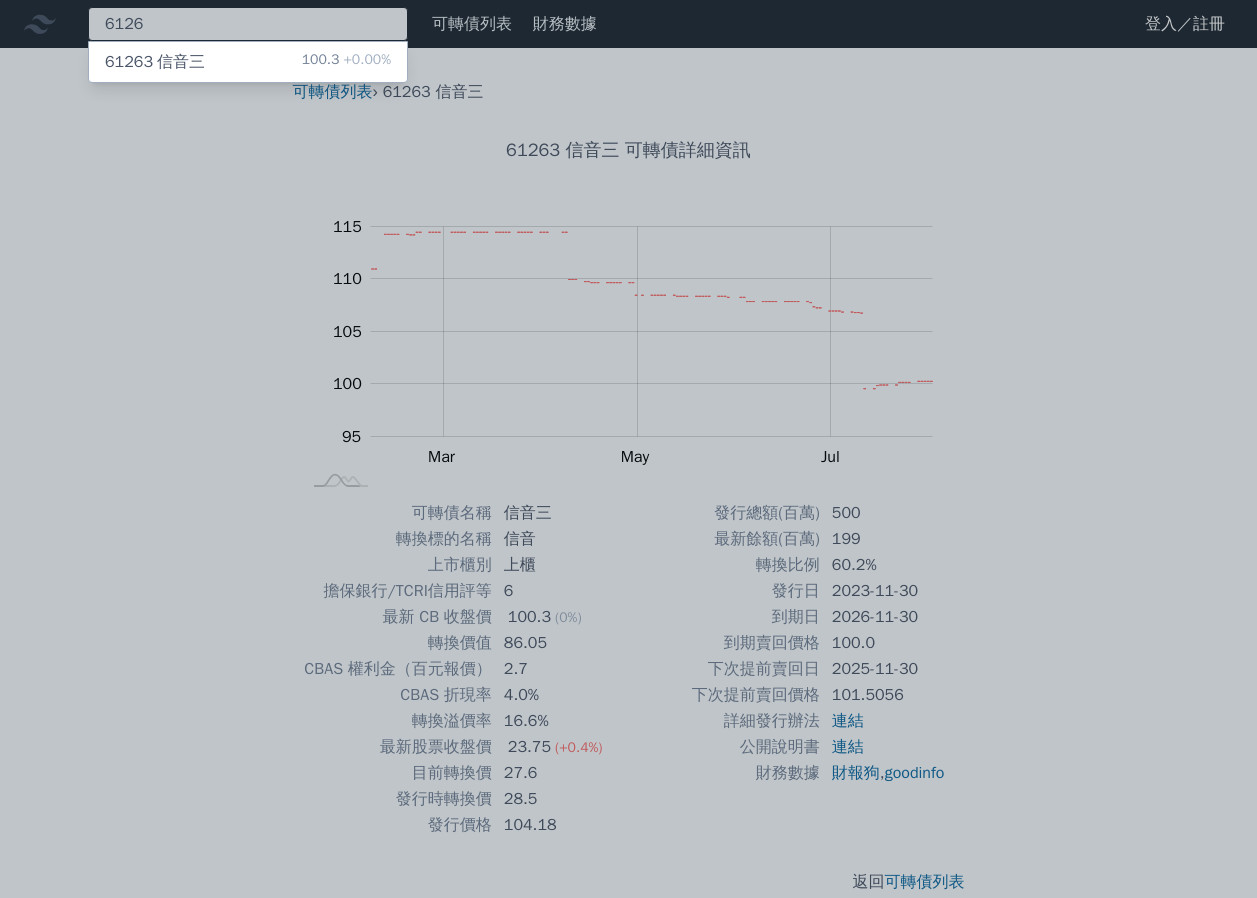 type on "6126" 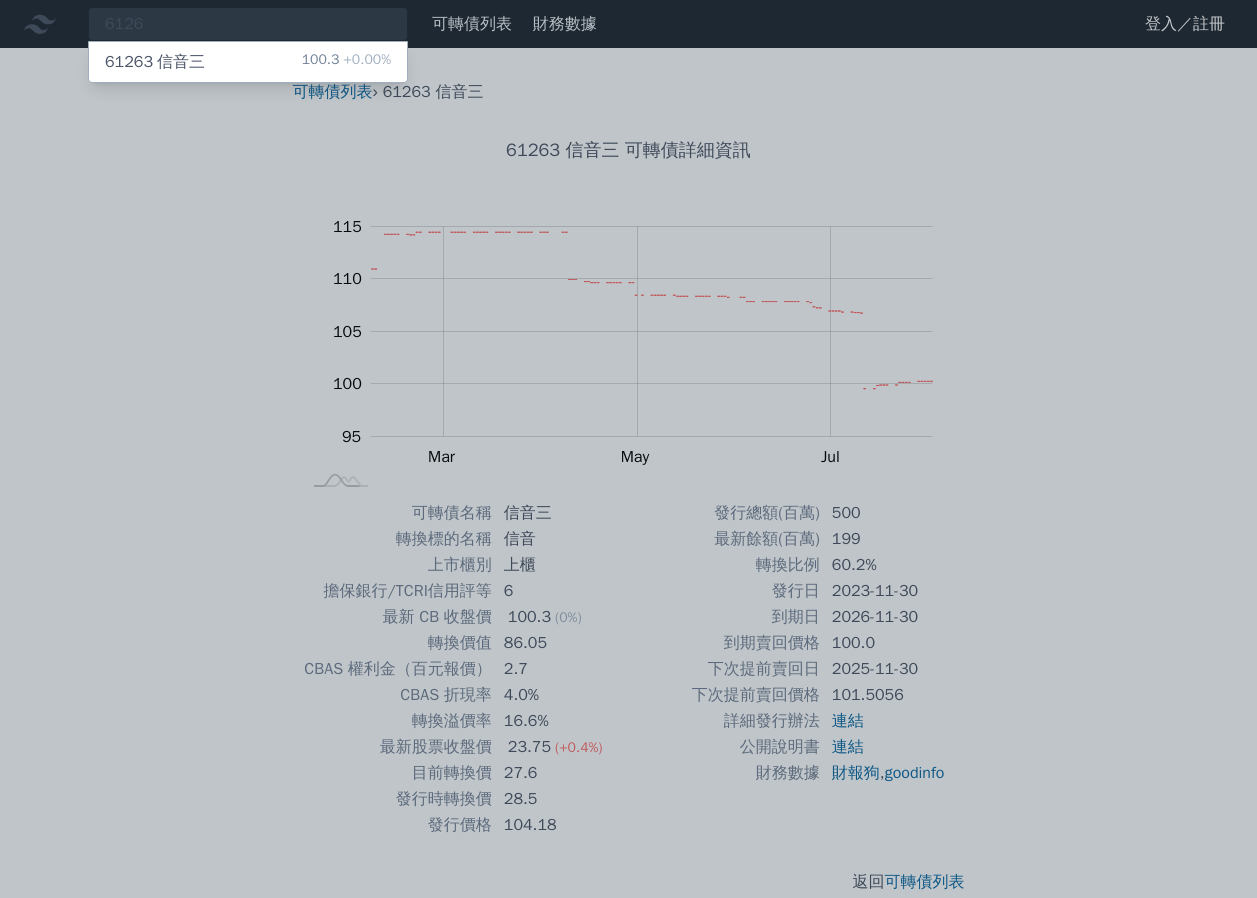 click on "61263 信音三
100.3 +0.00%" at bounding box center (248, 62) 